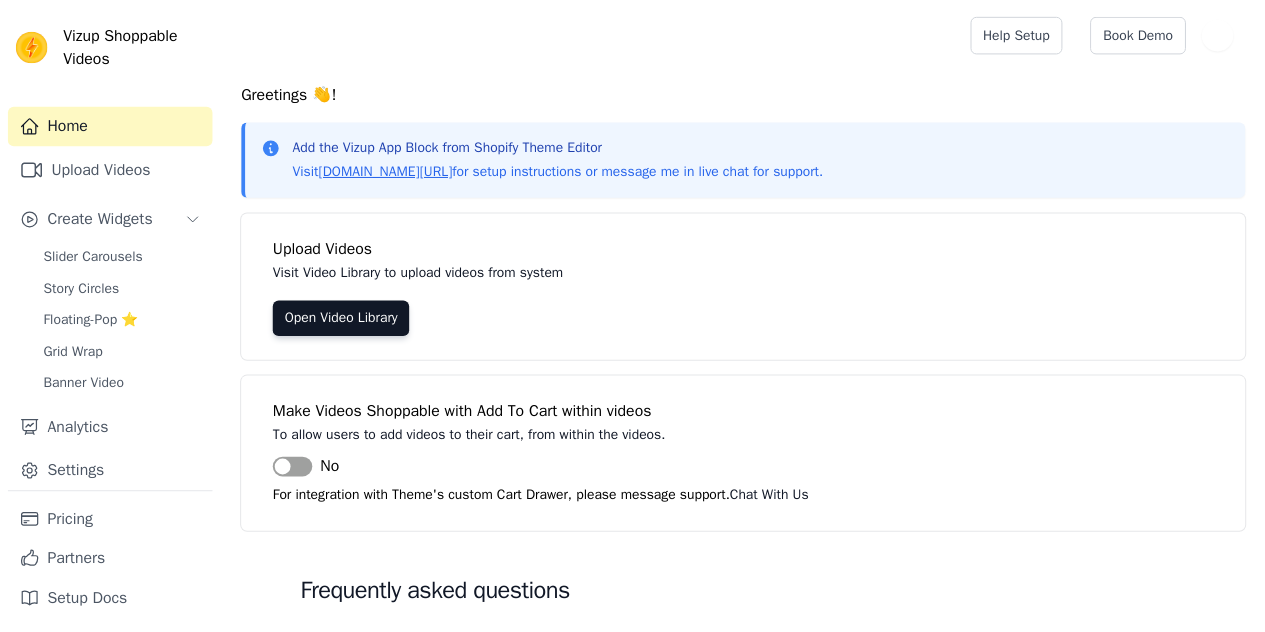 scroll, scrollTop: 0, scrollLeft: 0, axis: both 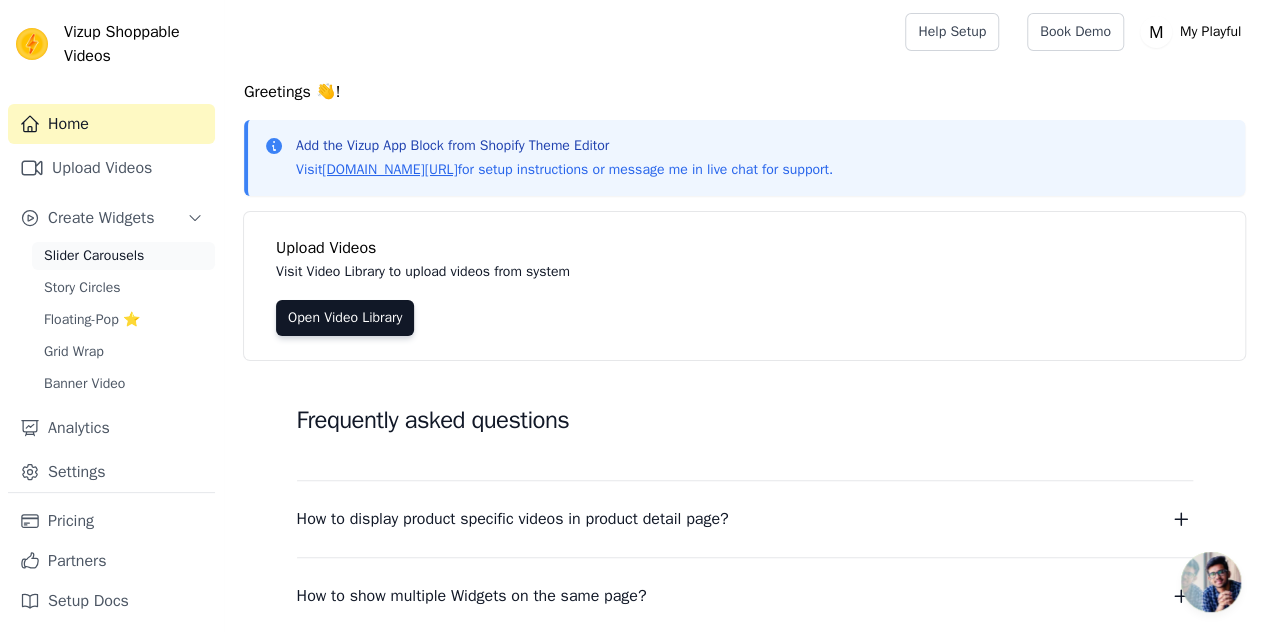 click on "Slider Carousels" at bounding box center (123, 256) 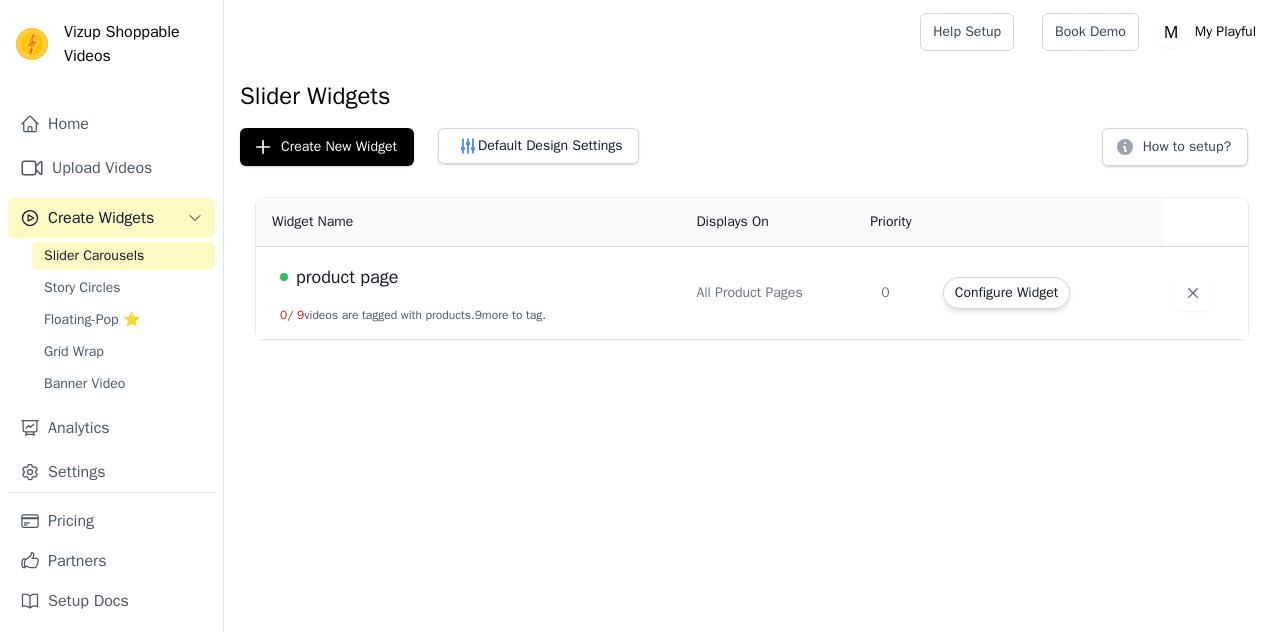 scroll, scrollTop: 0, scrollLeft: 0, axis: both 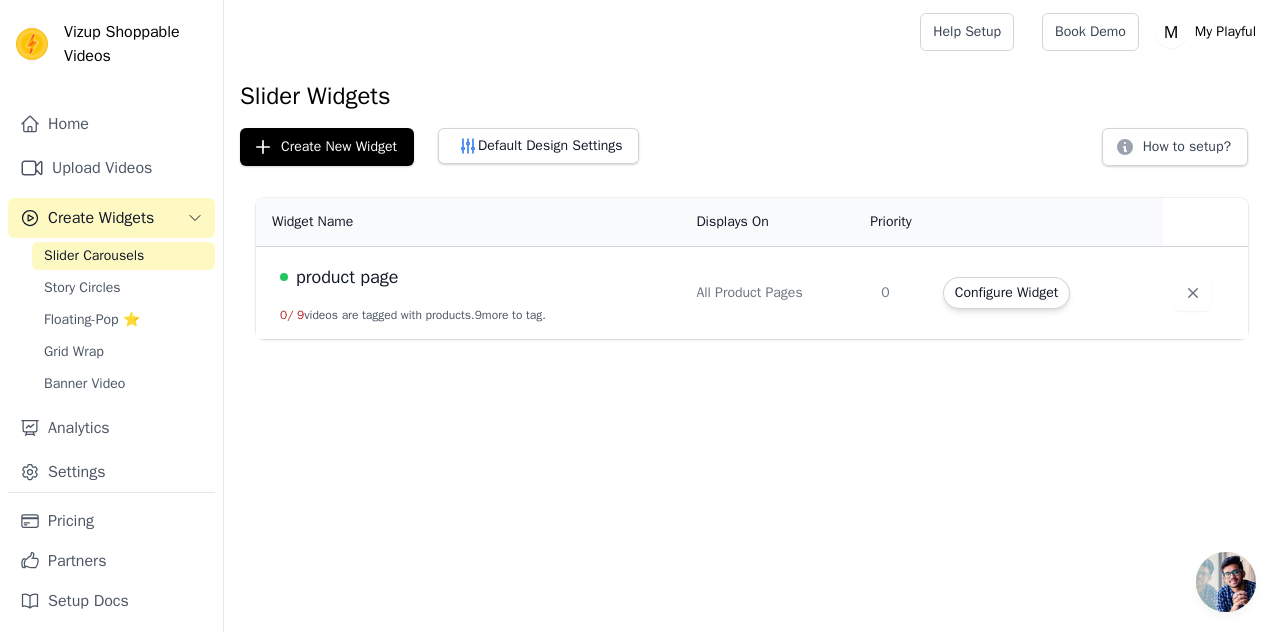 click on "product page   0  /   9  videos are tagged with products.
9  more to tag." at bounding box center [470, 293] 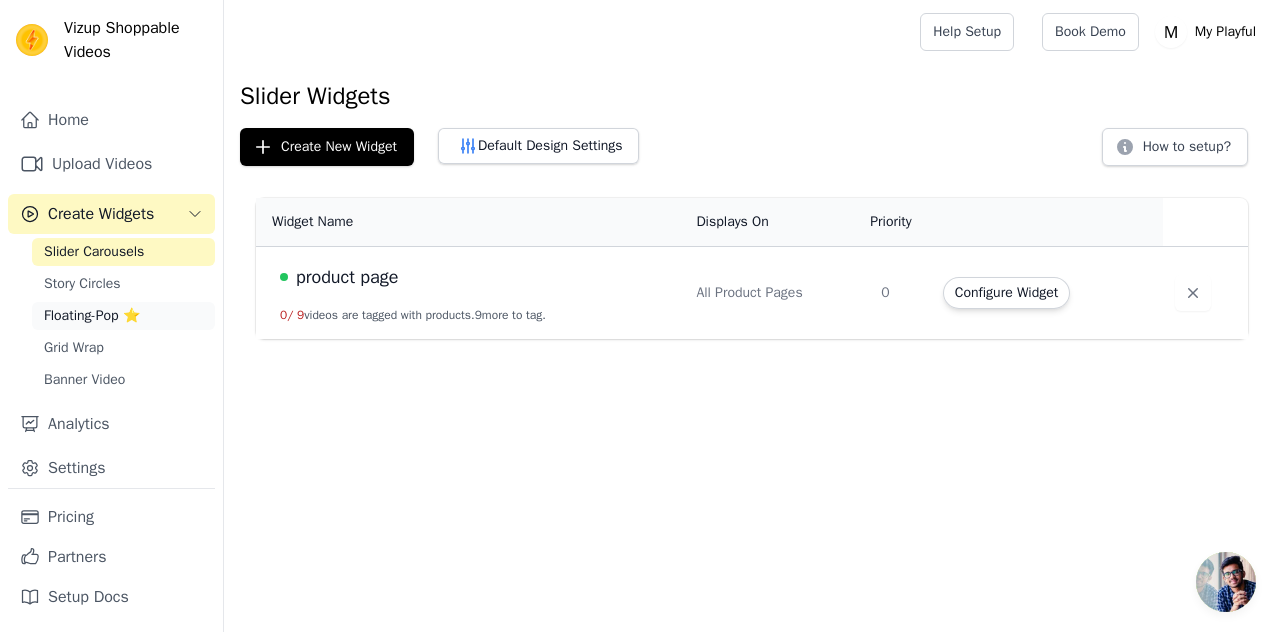 scroll, scrollTop: 4, scrollLeft: 0, axis: vertical 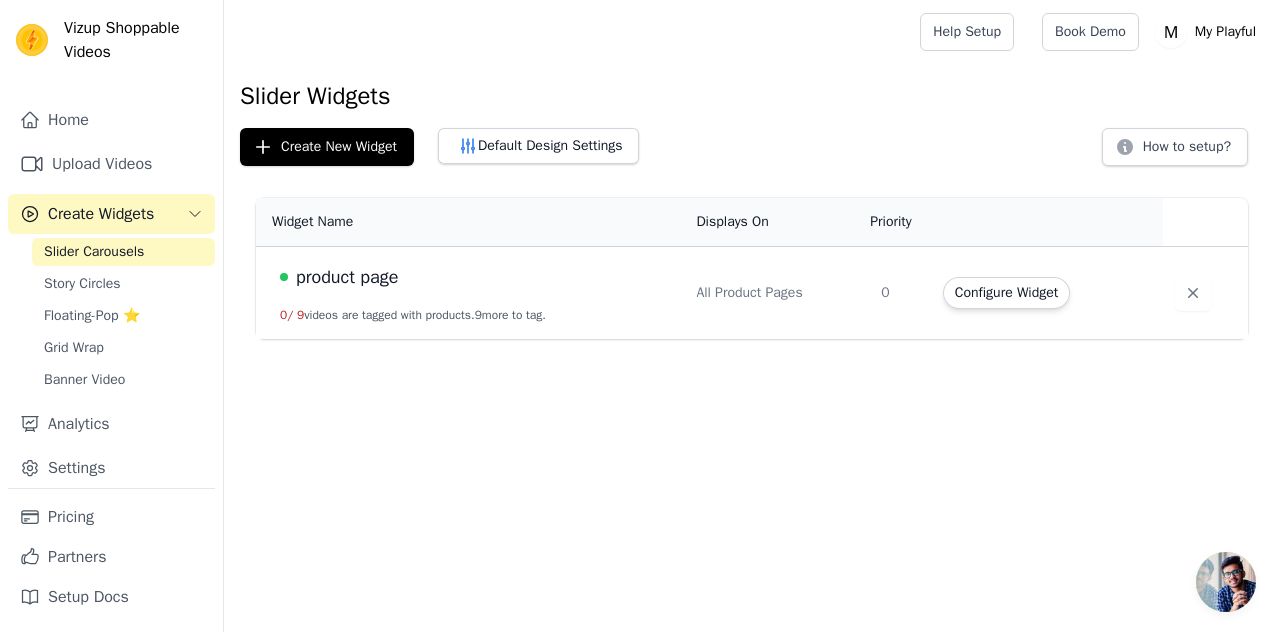 click on "Create Widgets" at bounding box center [101, 214] 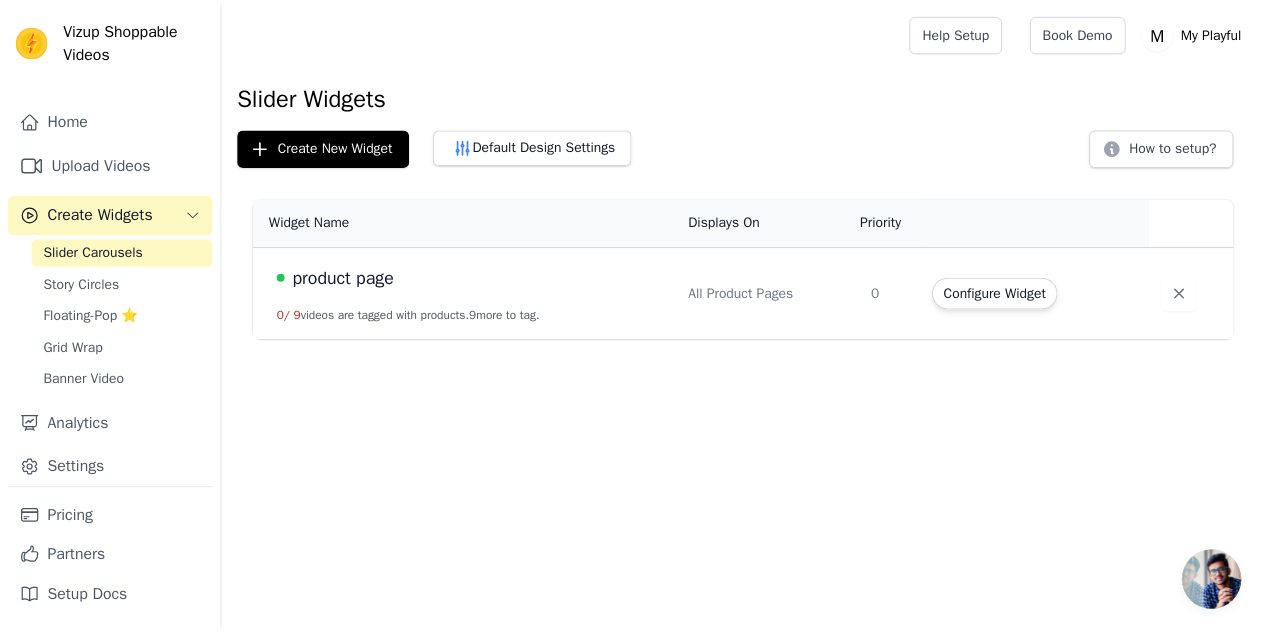 scroll, scrollTop: 0, scrollLeft: 0, axis: both 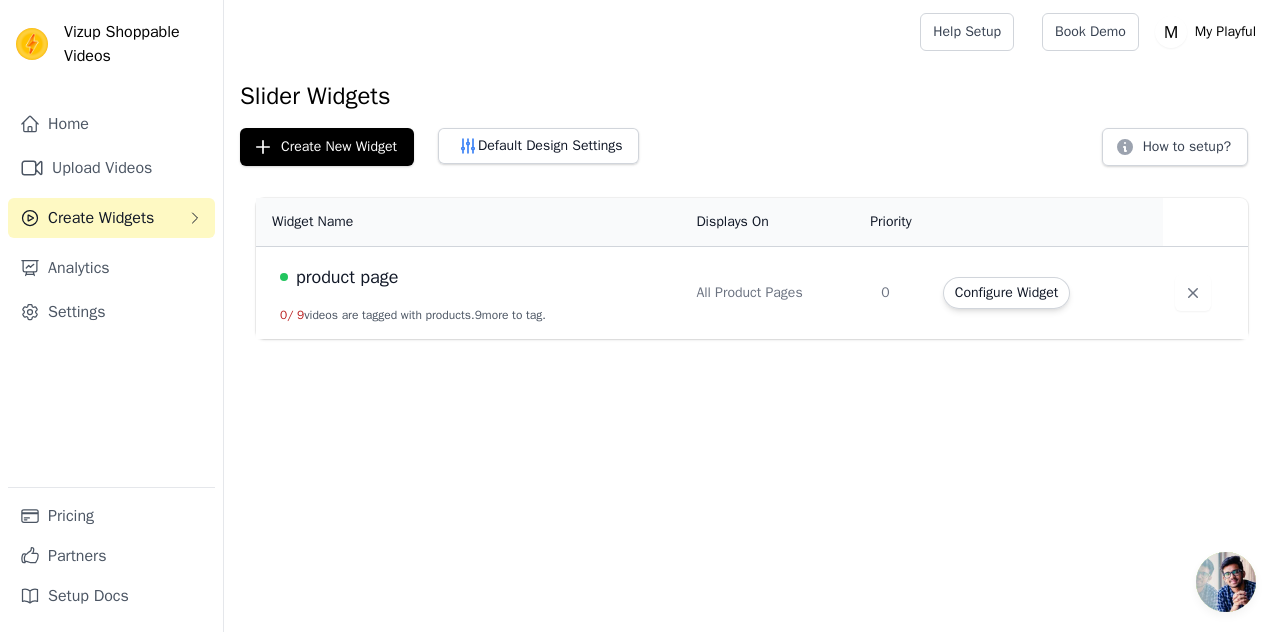 click on "Create Widgets" at bounding box center (101, 218) 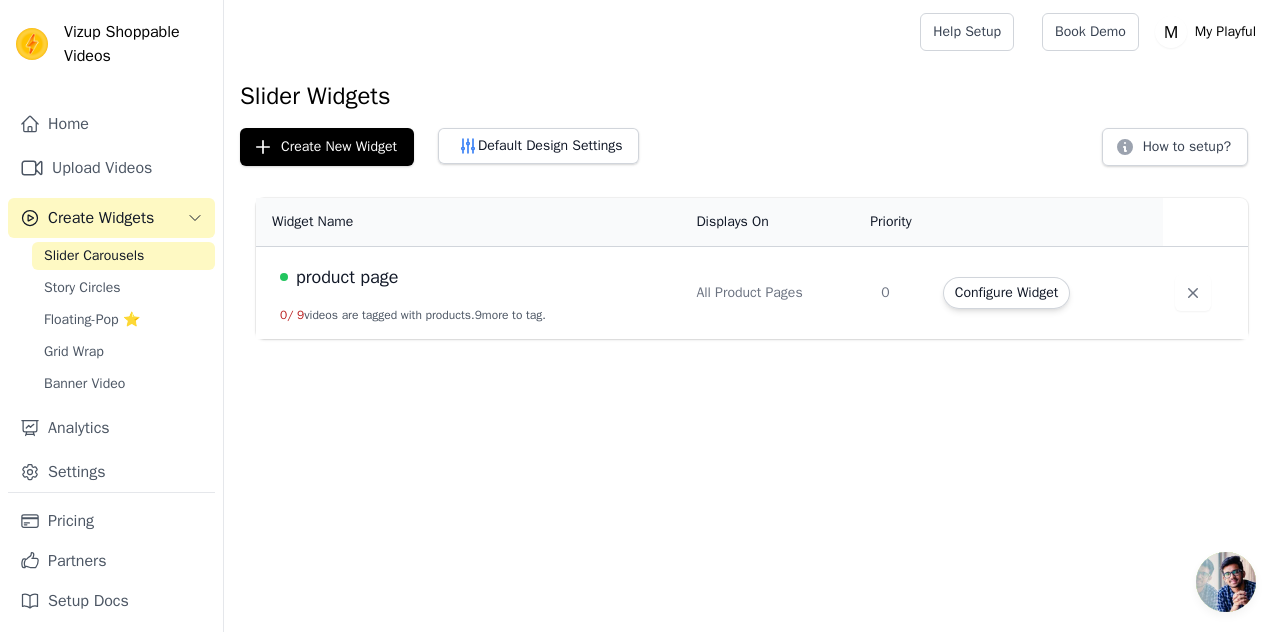 click on "Configure Widget" at bounding box center [1047, 293] 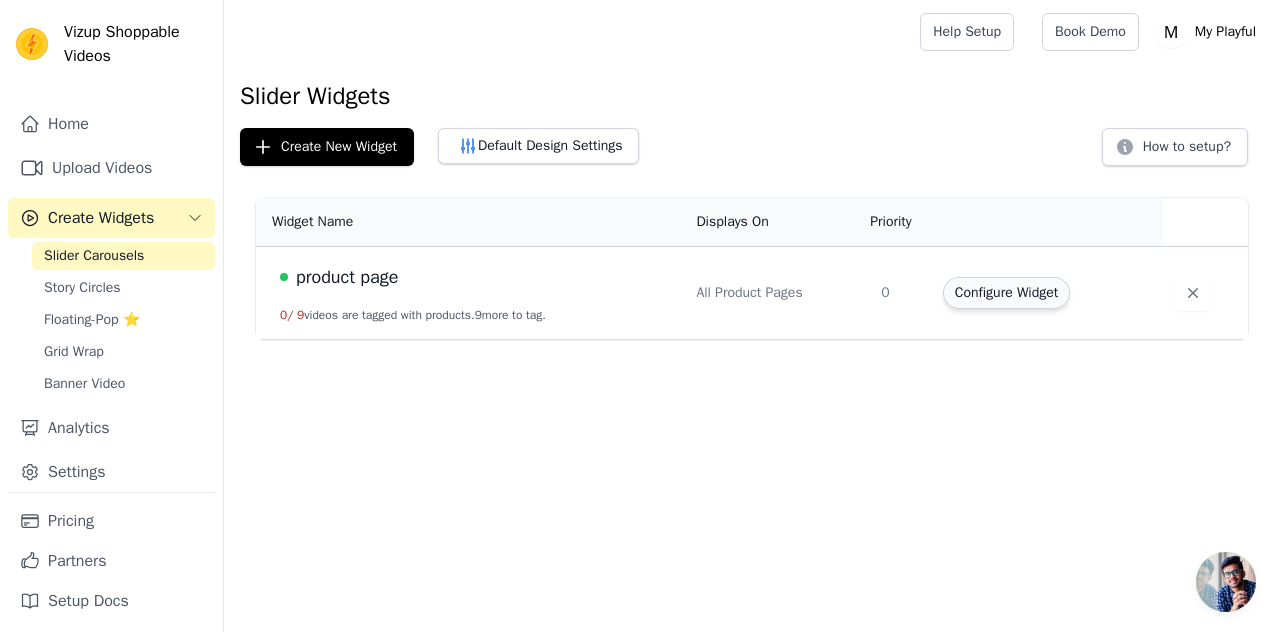 click on "Configure Widget" at bounding box center (1006, 293) 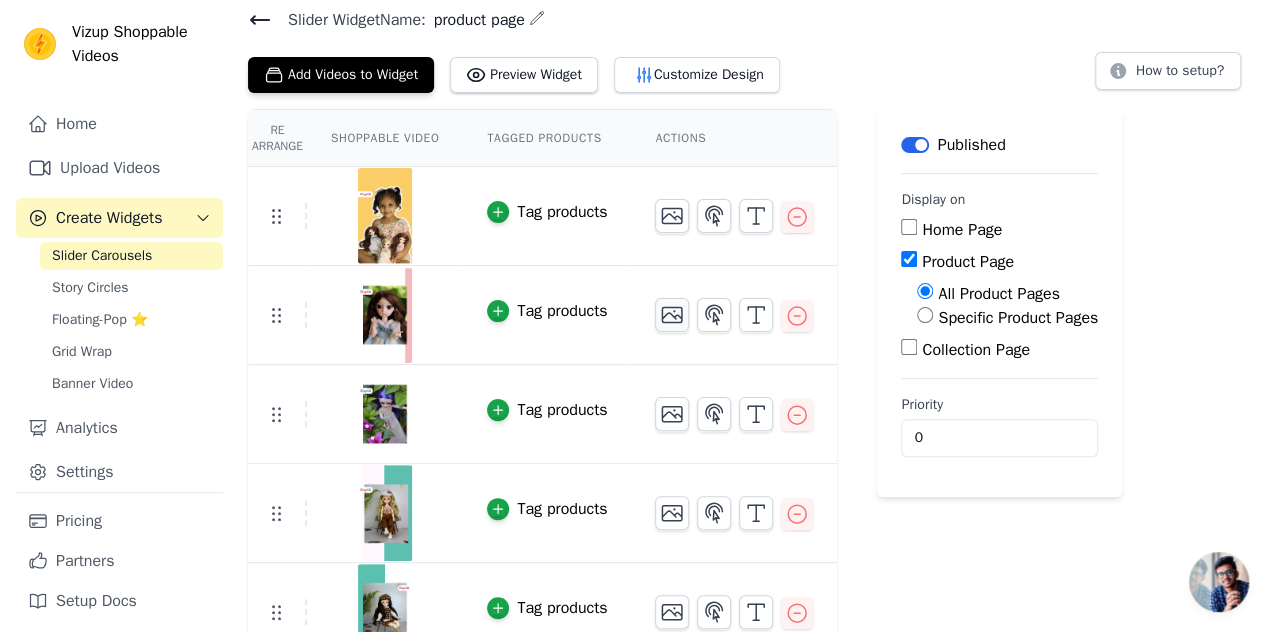 scroll, scrollTop: 0, scrollLeft: 0, axis: both 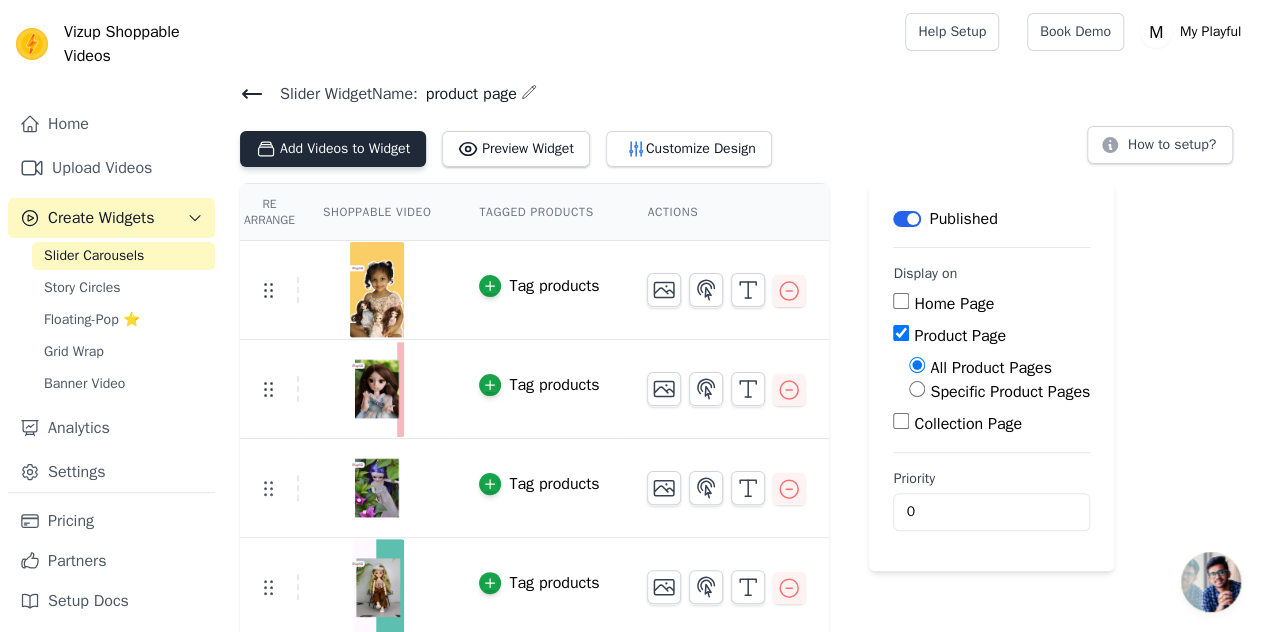 click on "Add Videos to Widget" at bounding box center (333, 149) 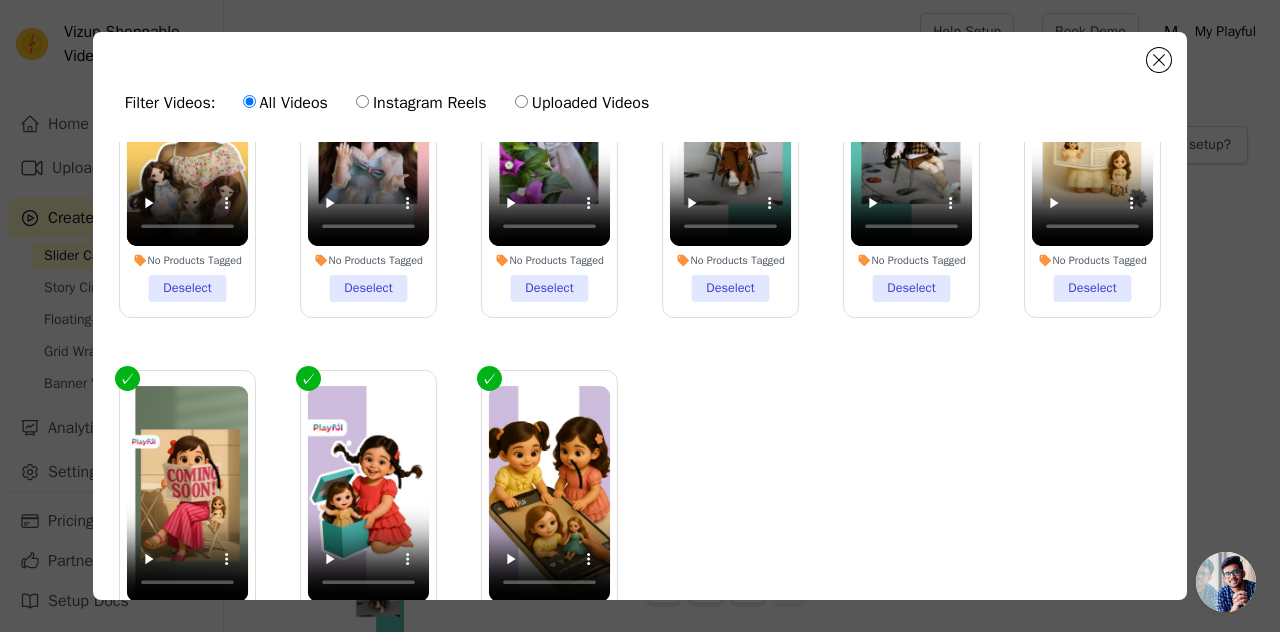 scroll, scrollTop: 0, scrollLeft: 0, axis: both 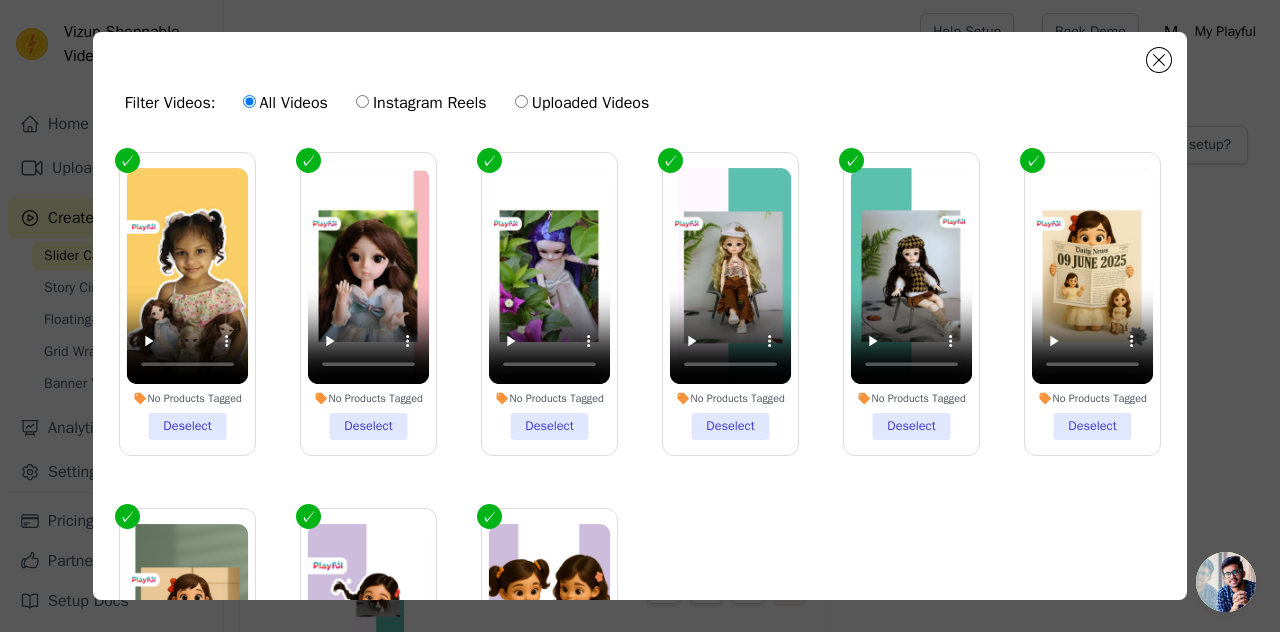 click on "Instagram Reels" at bounding box center (421, 103) 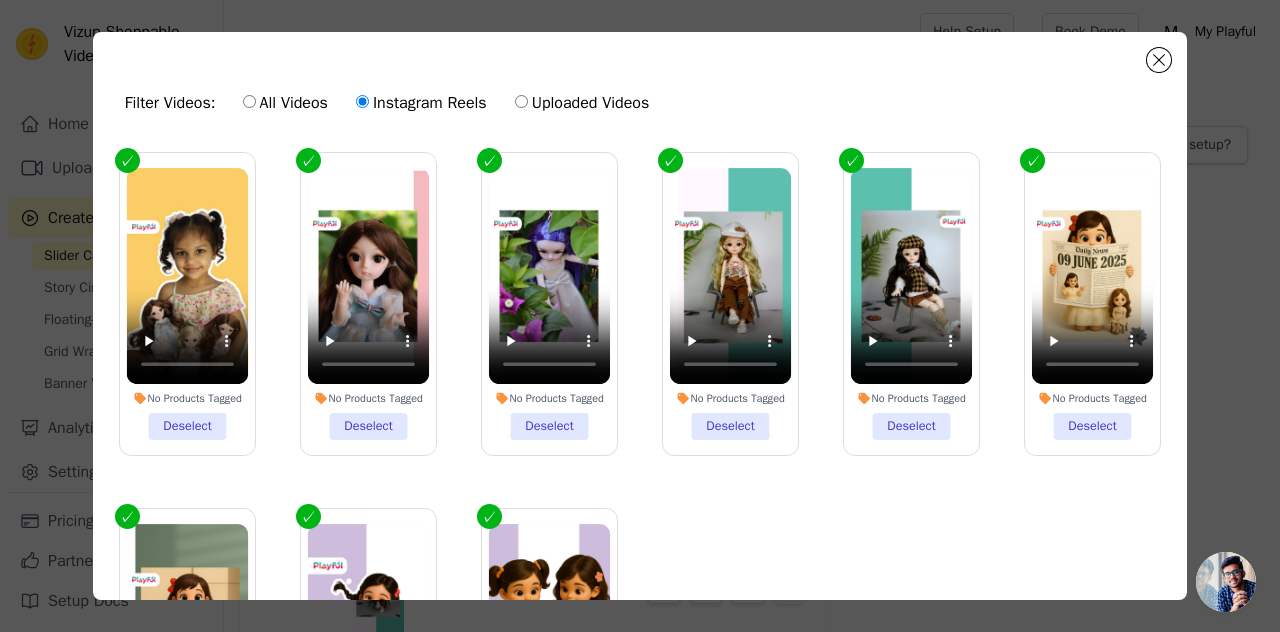 click on "All Videos
Instagram Reels
Uploaded Videos" at bounding box center (446, 103) 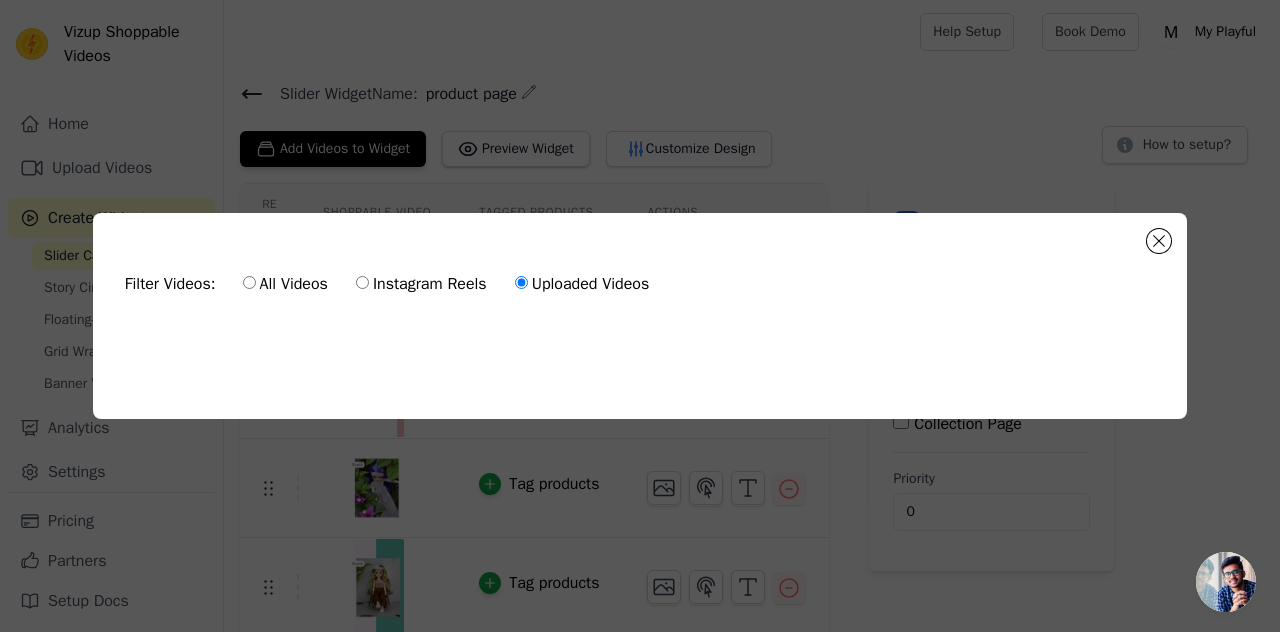 click on "Instagram Reels" at bounding box center (421, 284) 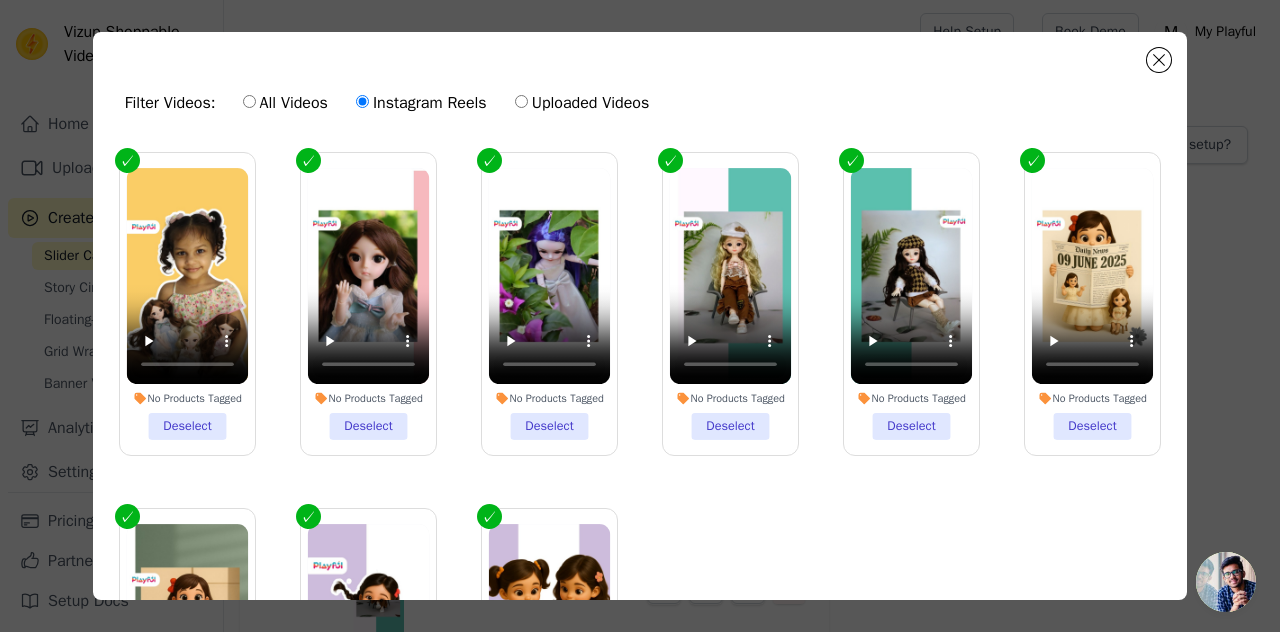 click on "All Videos" at bounding box center [249, 101] 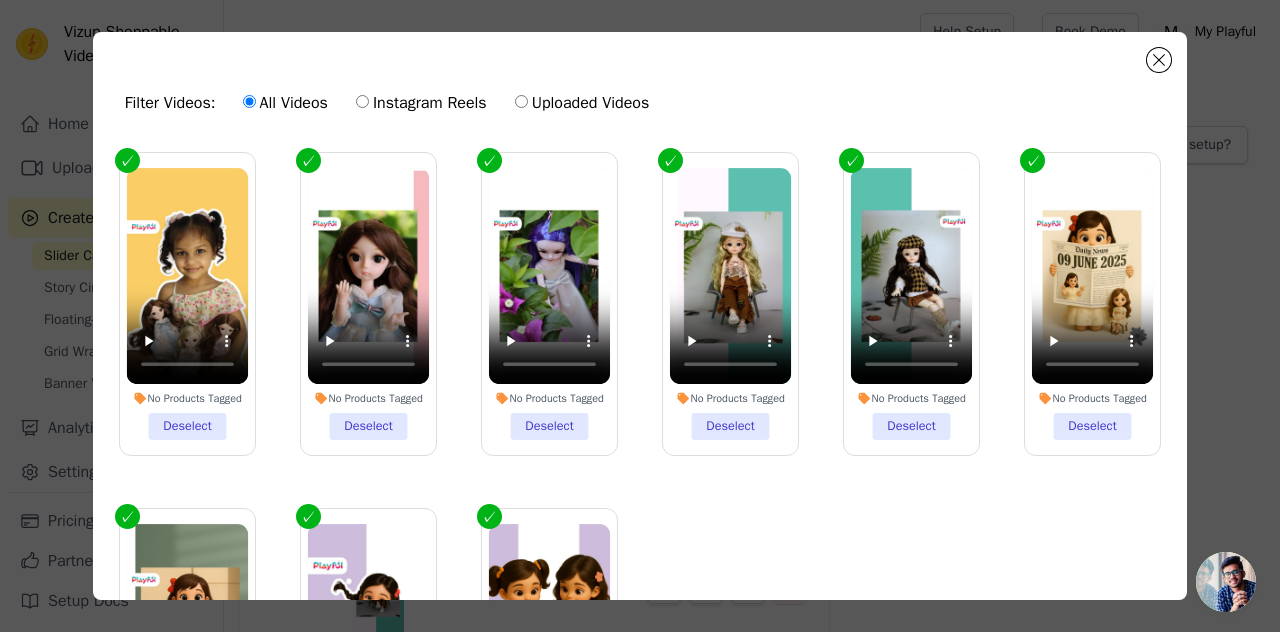 scroll, scrollTop: 138, scrollLeft: 0, axis: vertical 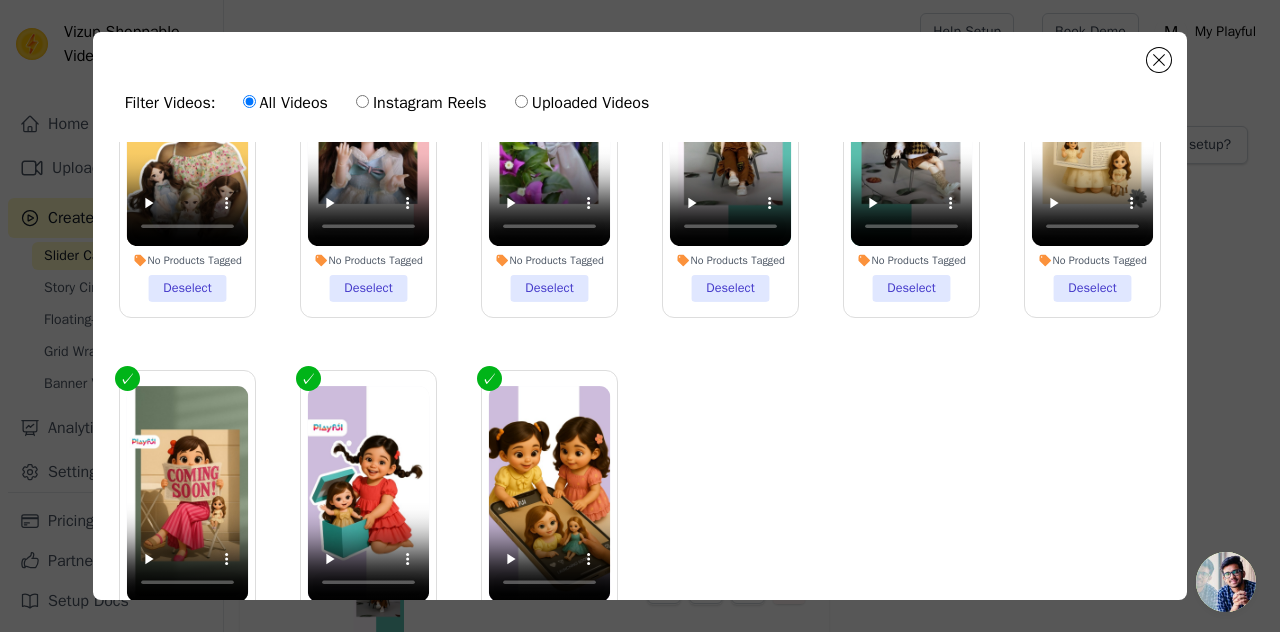 click on "No Products Tagged     Deselect" at bounding box center [549, 522] 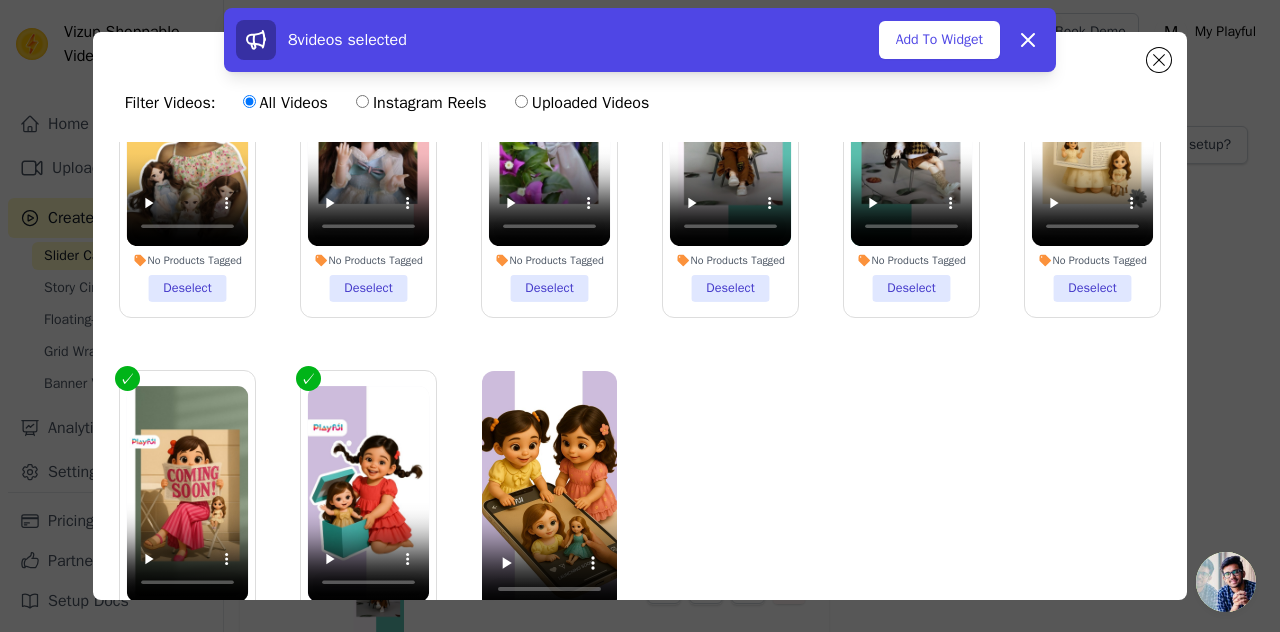 click on "No Products Tagged     Deselect" at bounding box center [368, 522] 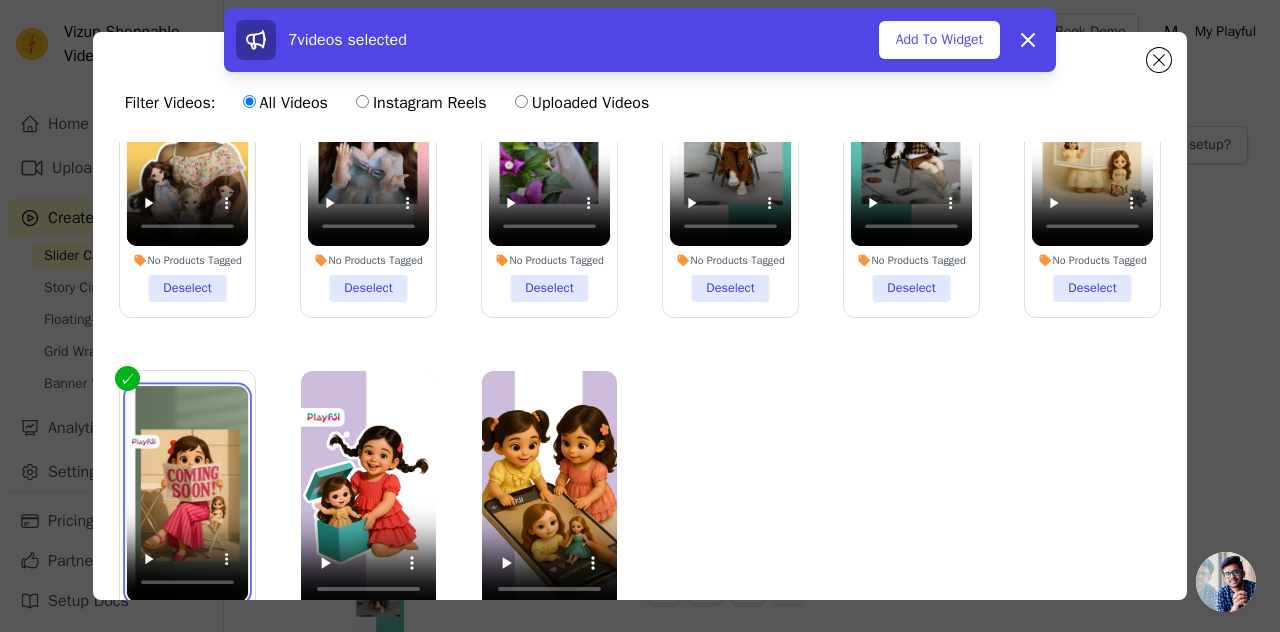 click at bounding box center (188, 494) 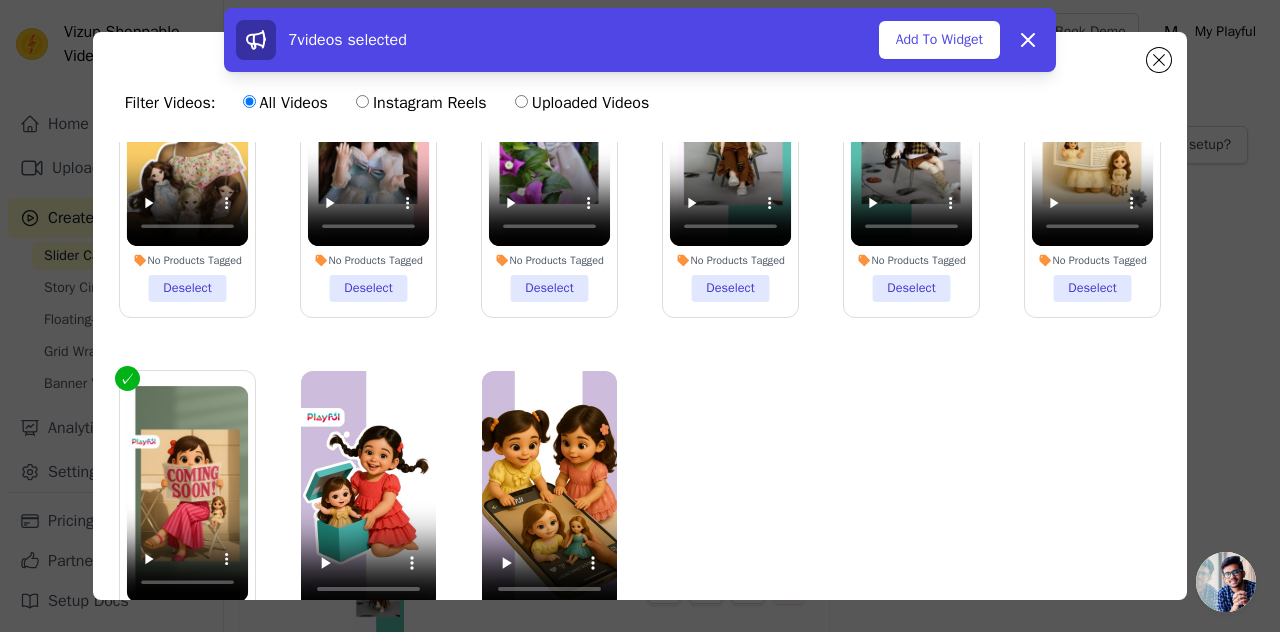 click on "No Products Tagged     Deselect" at bounding box center (187, 522) 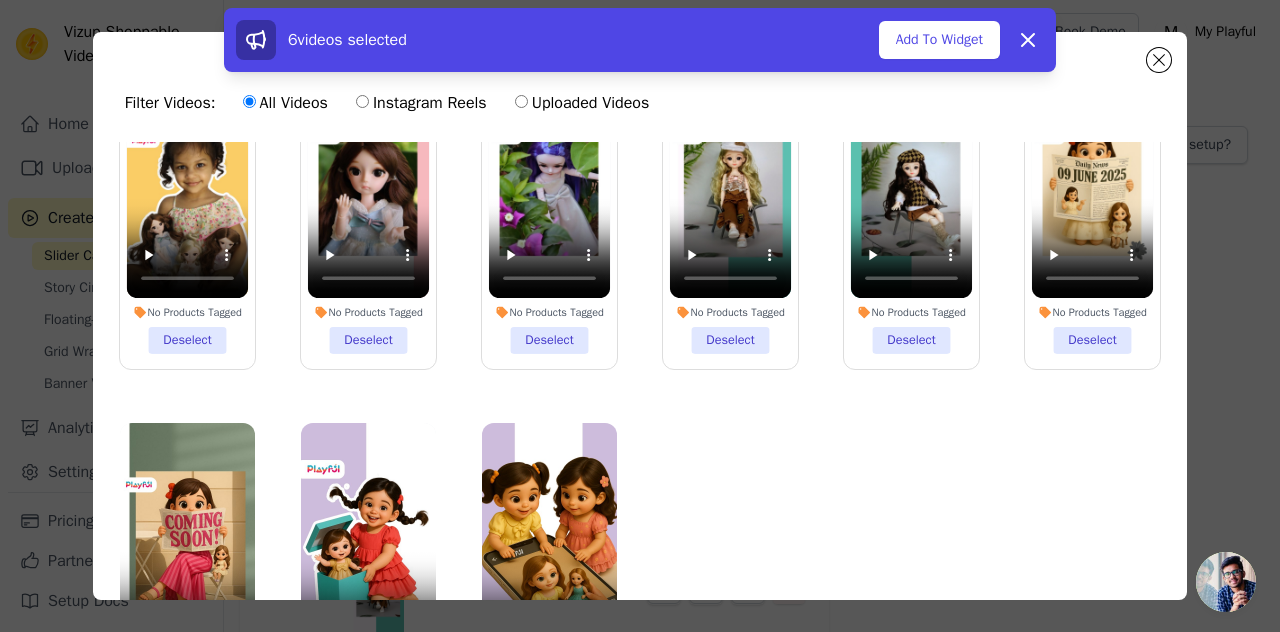 scroll, scrollTop: 84, scrollLeft: 0, axis: vertical 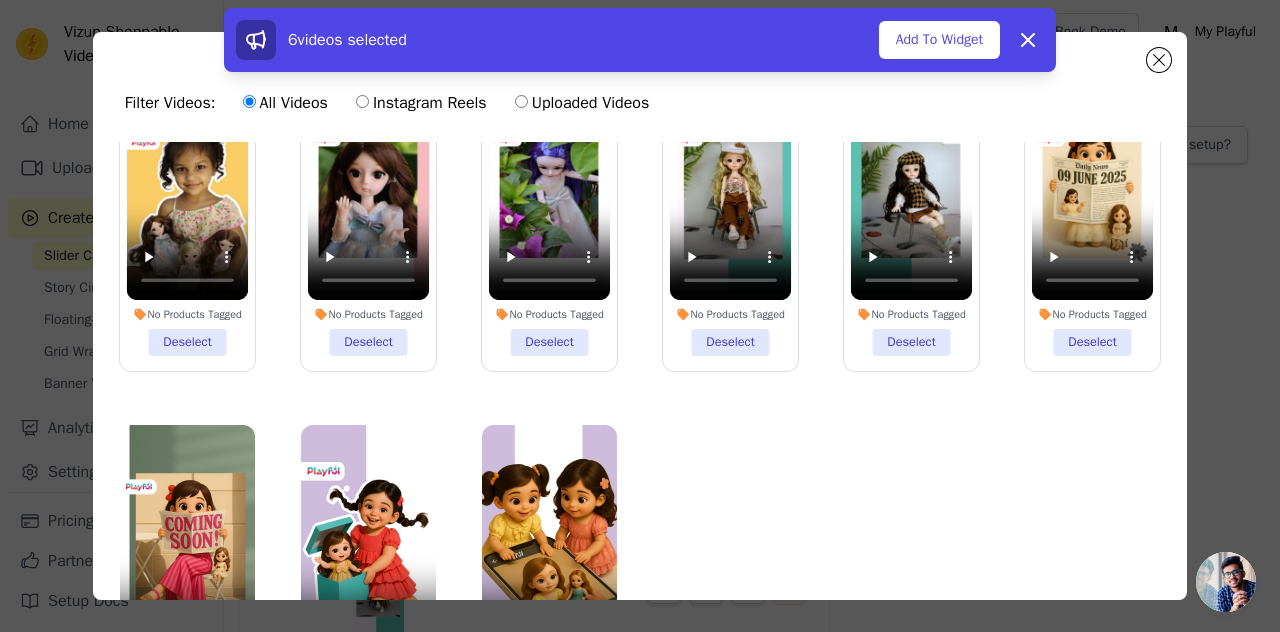click on "No Products Tagged     Deselect" at bounding box center [188, 220] 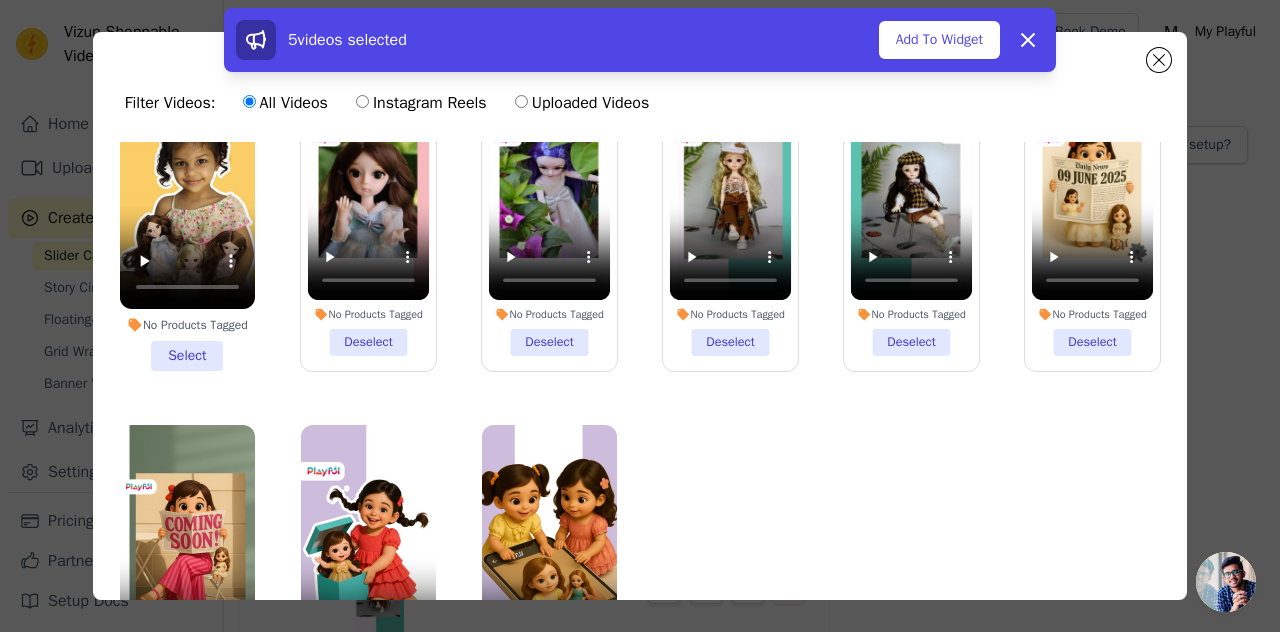 click on "No Products Tagged     Deselect" at bounding box center (369, 220) 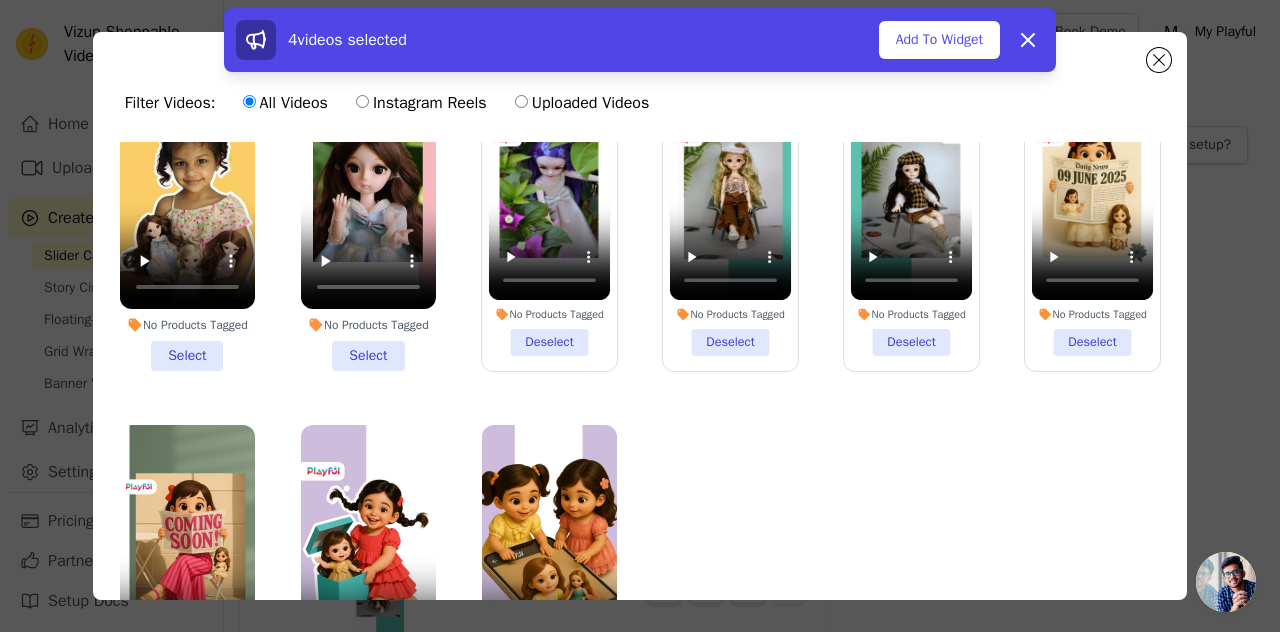 click on "No Products Tagged     Deselect" at bounding box center [550, 220] 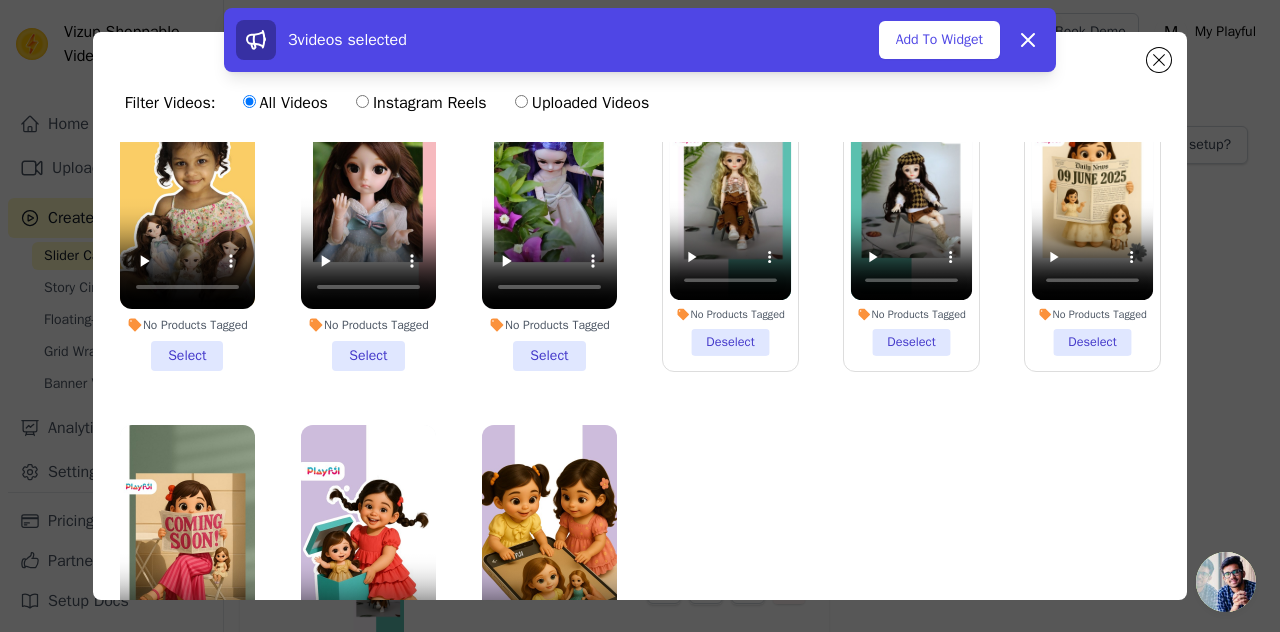 click on "No Products Tagged     Deselect" at bounding box center (731, 220) 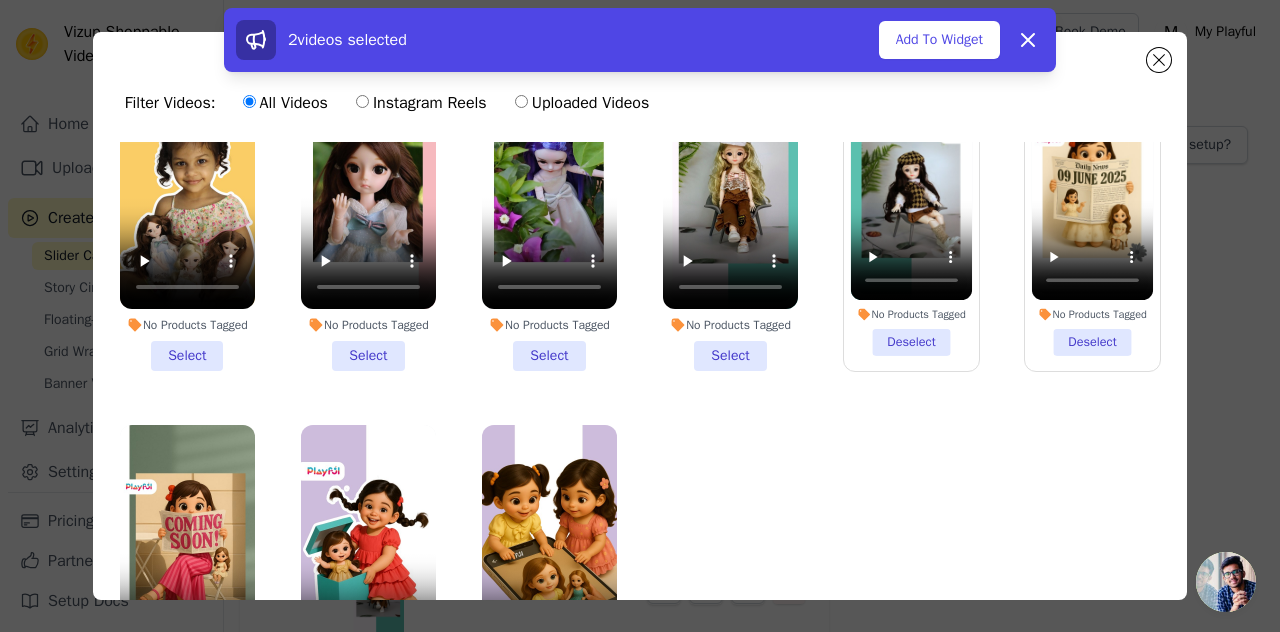 click on "No Products Tagged     Deselect" at bounding box center (912, 220) 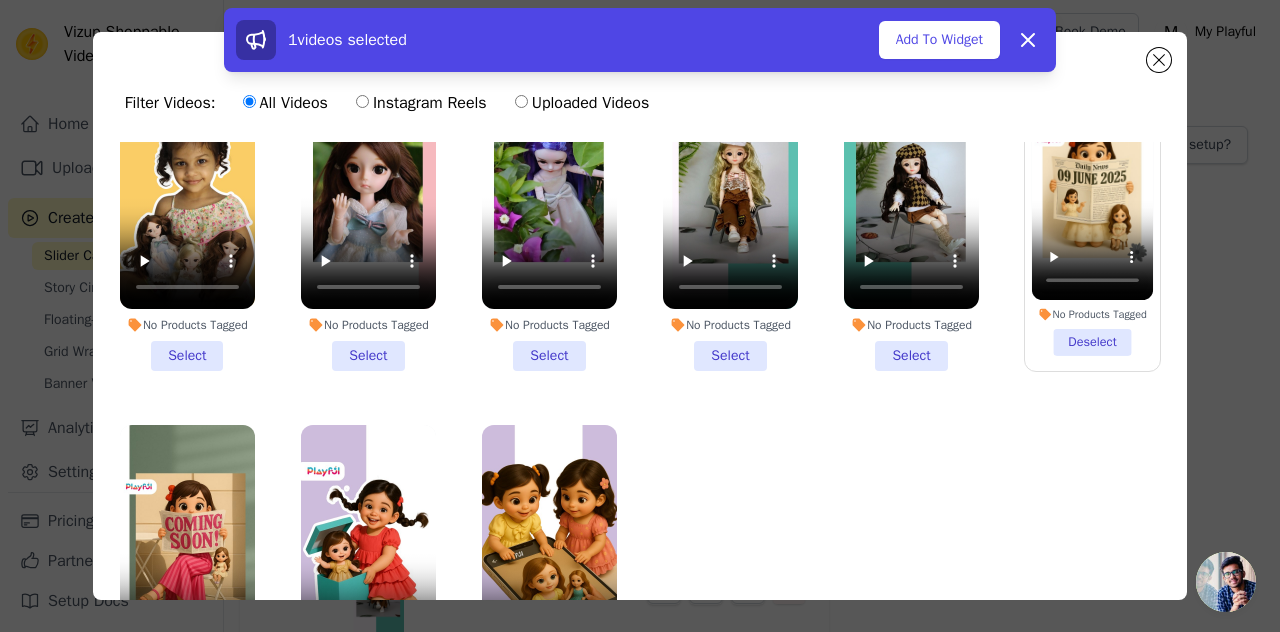 click on "No Products Tagged     Deselect" at bounding box center [1092, 220] 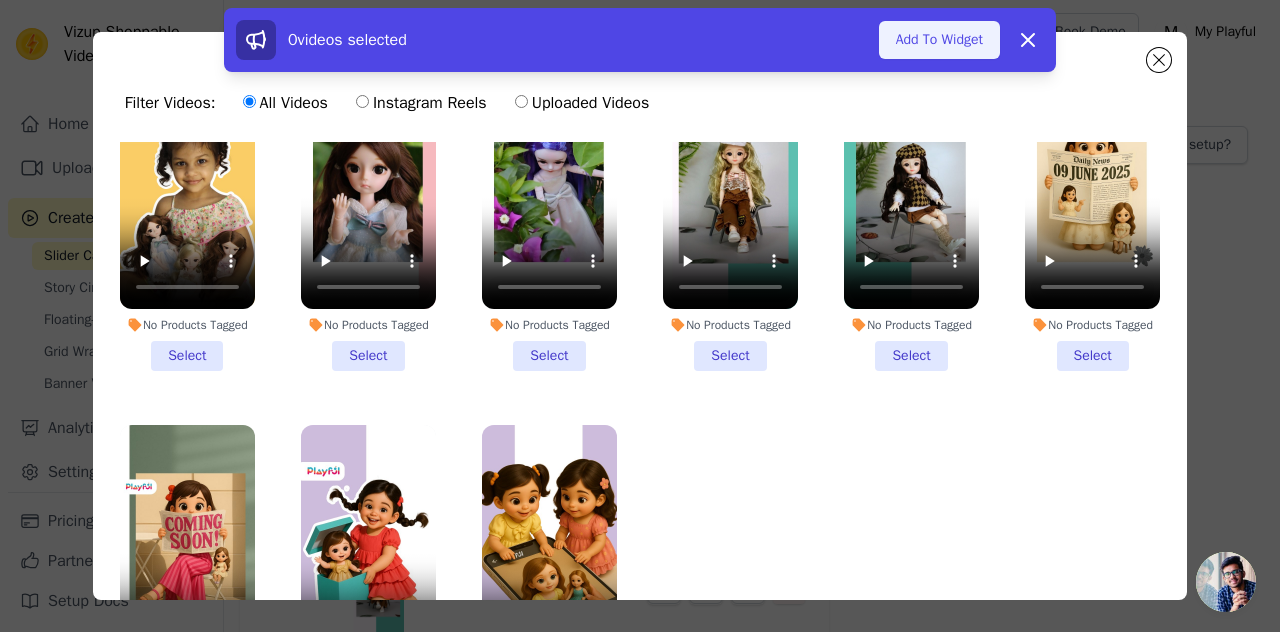 click on "Add To Widget" at bounding box center (939, 40) 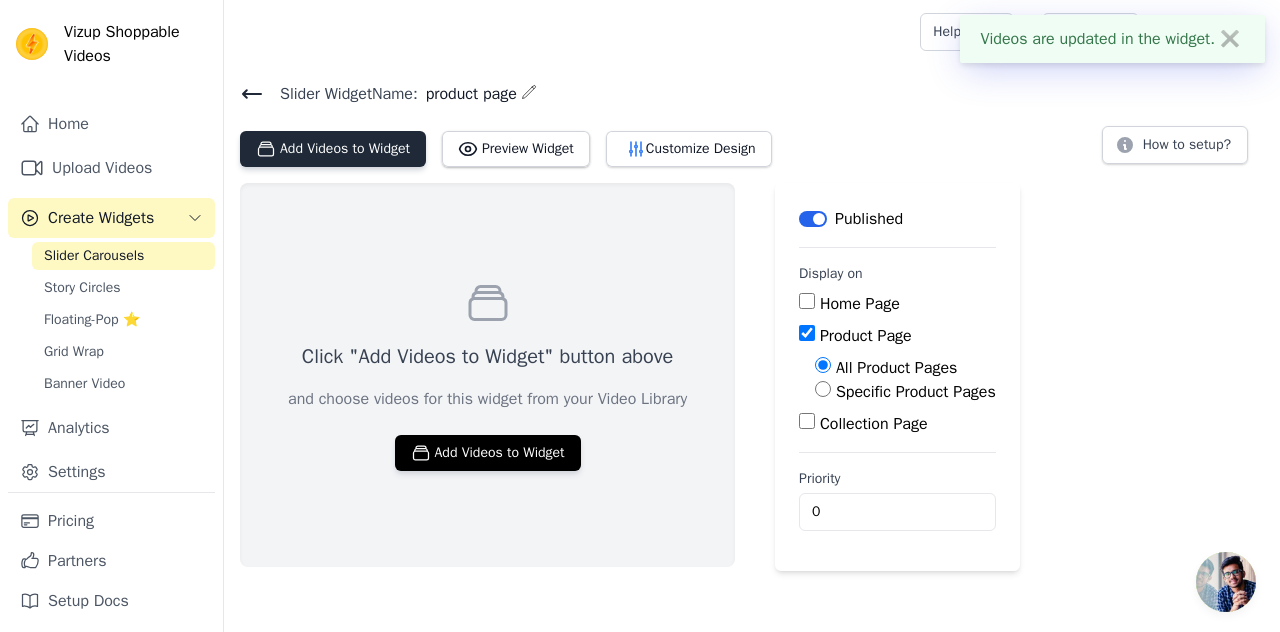 click on "Add Videos to Widget" at bounding box center (333, 149) 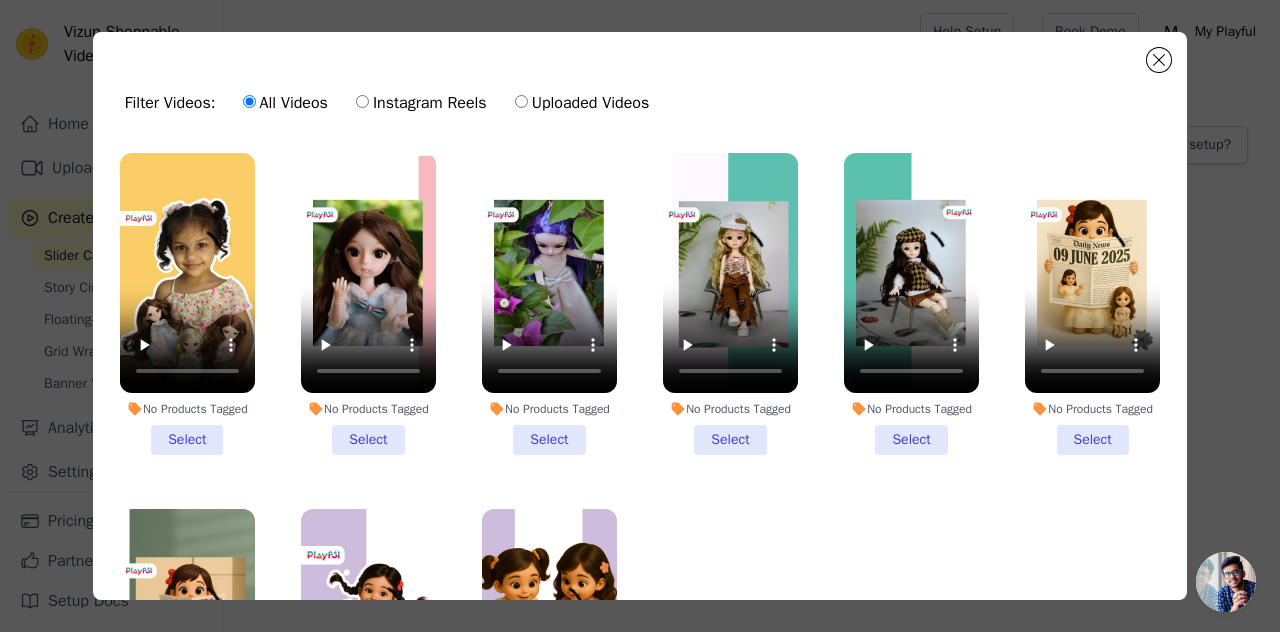 scroll, scrollTop: 138, scrollLeft: 0, axis: vertical 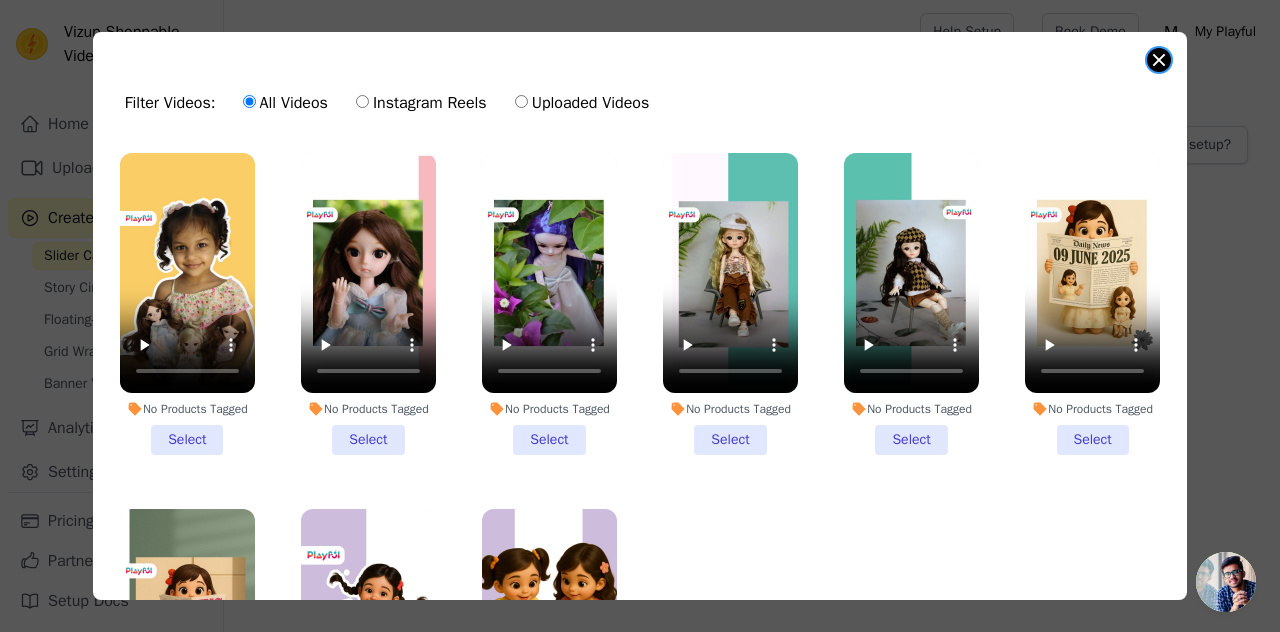 click at bounding box center [1159, 60] 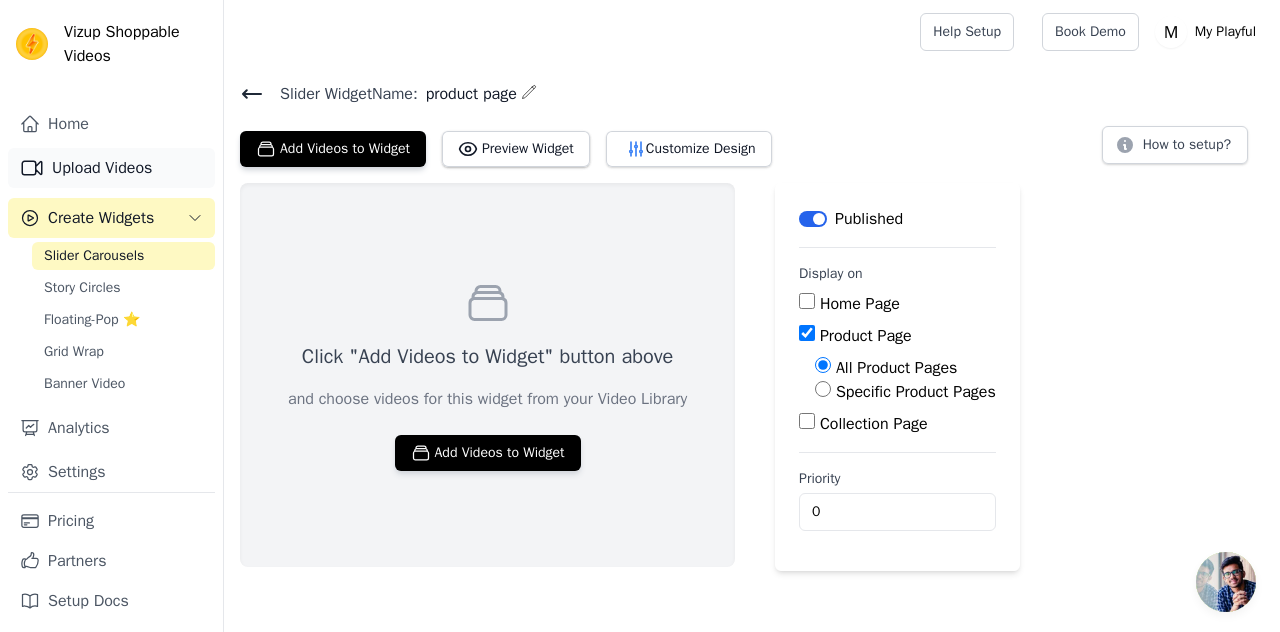 click on "Upload Videos" at bounding box center (111, 168) 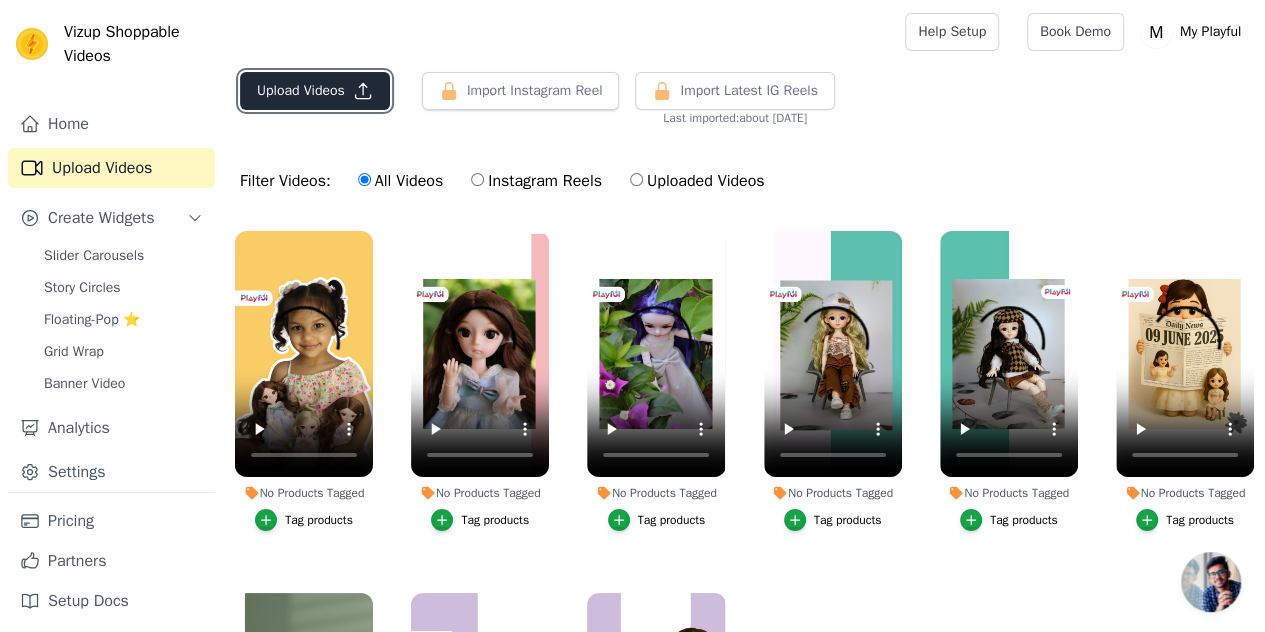 click on "Upload Videos" at bounding box center [315, 91] 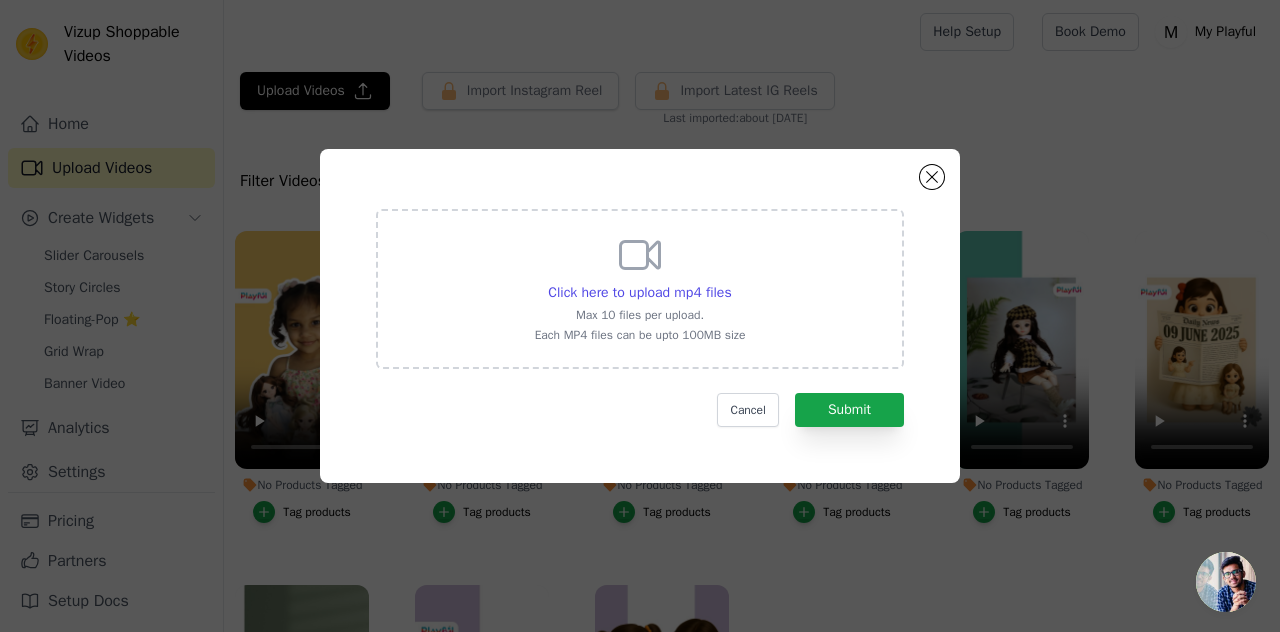 click on "Click here to upload mp4 files     Max 10 files per upload.   Each MP4 files can be upto 100MB size     Cancel   Submit" at bounding box center (640, 316) 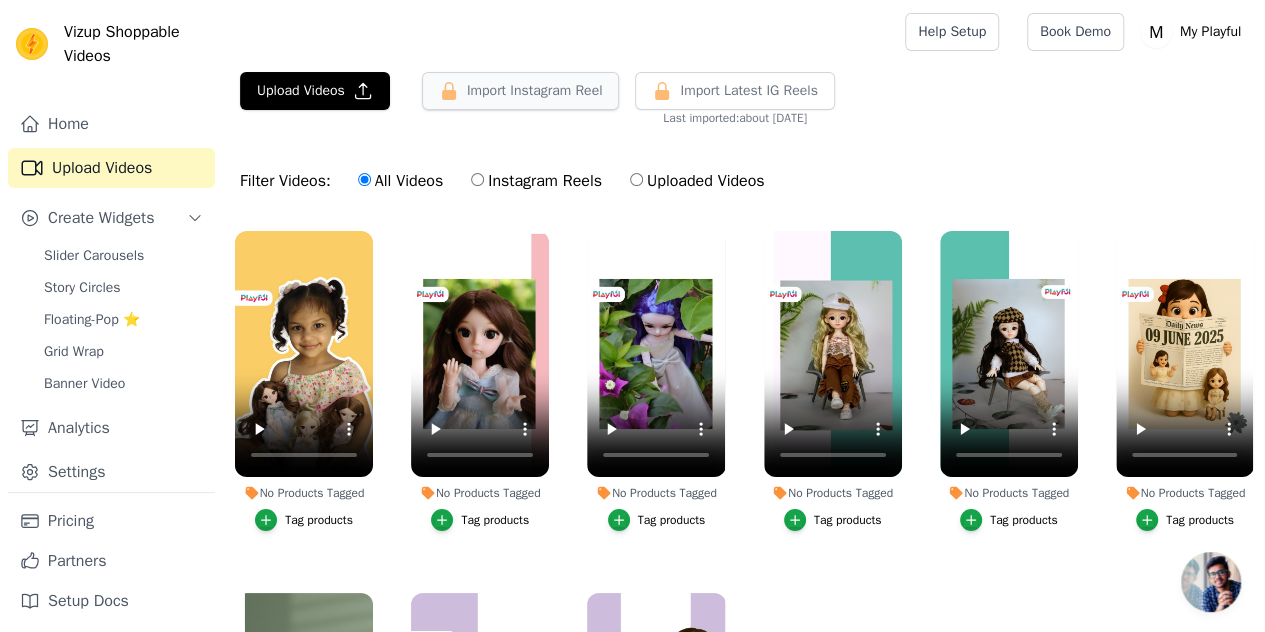 click on "Import Instagram Reel" at bounding box center [521, 91] 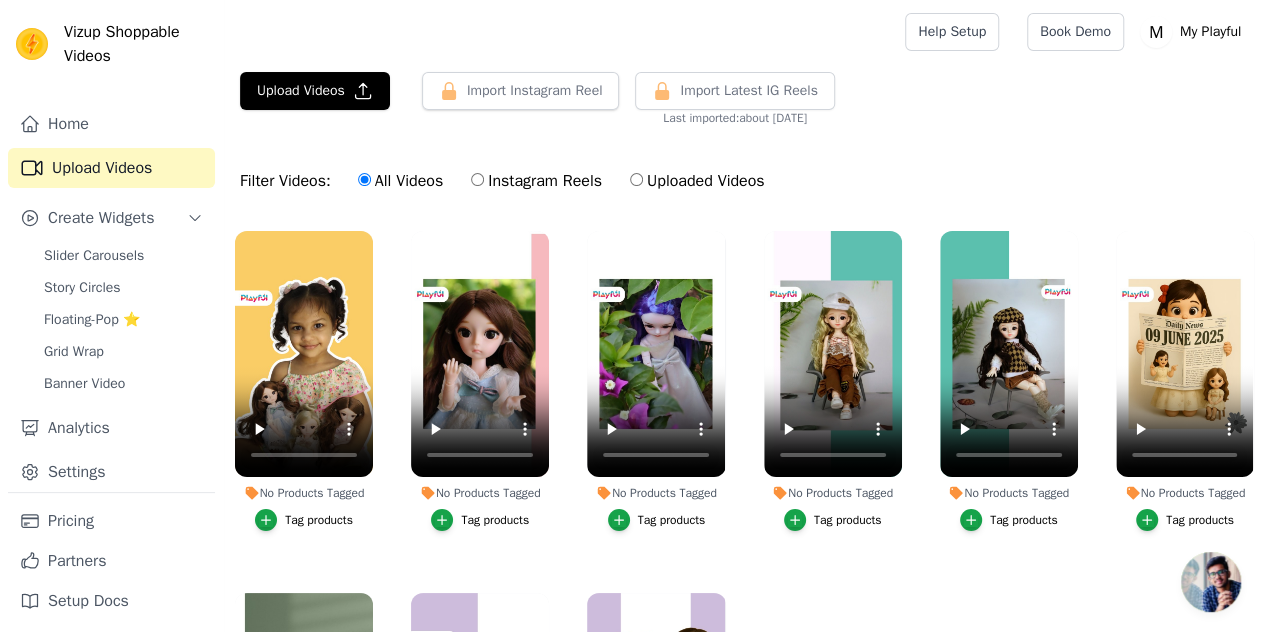 click on "Instagram Reels" at bounding box center (536, 181) 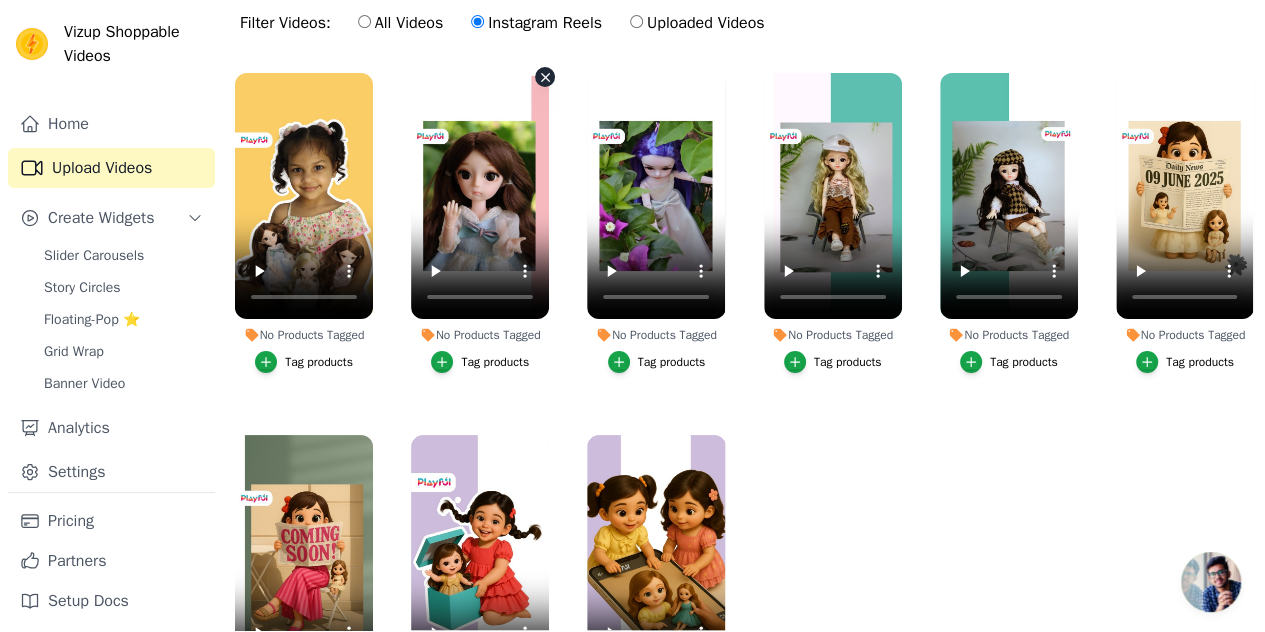 scroll, scrollTop: 200, scrollLeft: 0, axis: vertical 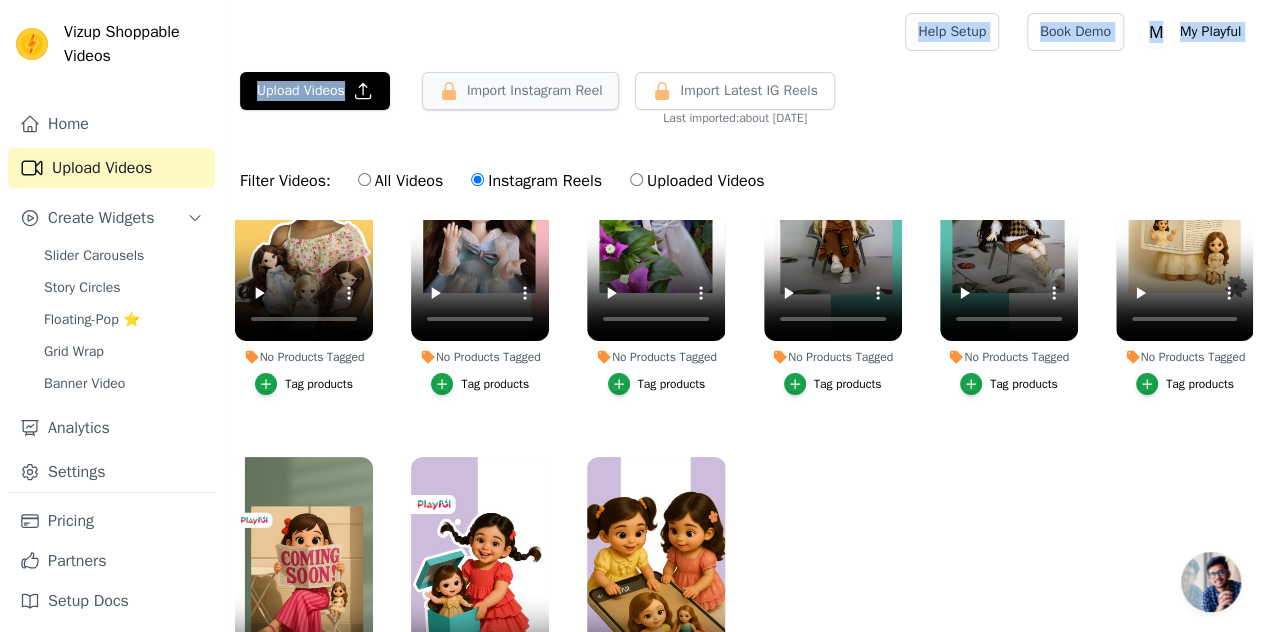click on "Open sidebar       Help Setup     Book Demo   Open user menu   M   My Playful   Settings   Help Docs   Sign out       Upload Videos
Import Instagram Reel       Import Latest Instagram Reels     Import Latest IG Reels   Last imported:  about 2 months ago   Filter Videos:
All Videos
Instagram Reels
Uploaded Videos
No Products Tagged       Tag products
No Products Tagged       Tag products
No Products Tagged       Tag products
No Products Tagged       Tag products
No Products Tagged       Tag products
No Products Tagged       Tag products
No Products Tagged       Tag products
No Products Tagged       Tag products
No Products Tagged       Tag products" at bounding box center [632, 418] 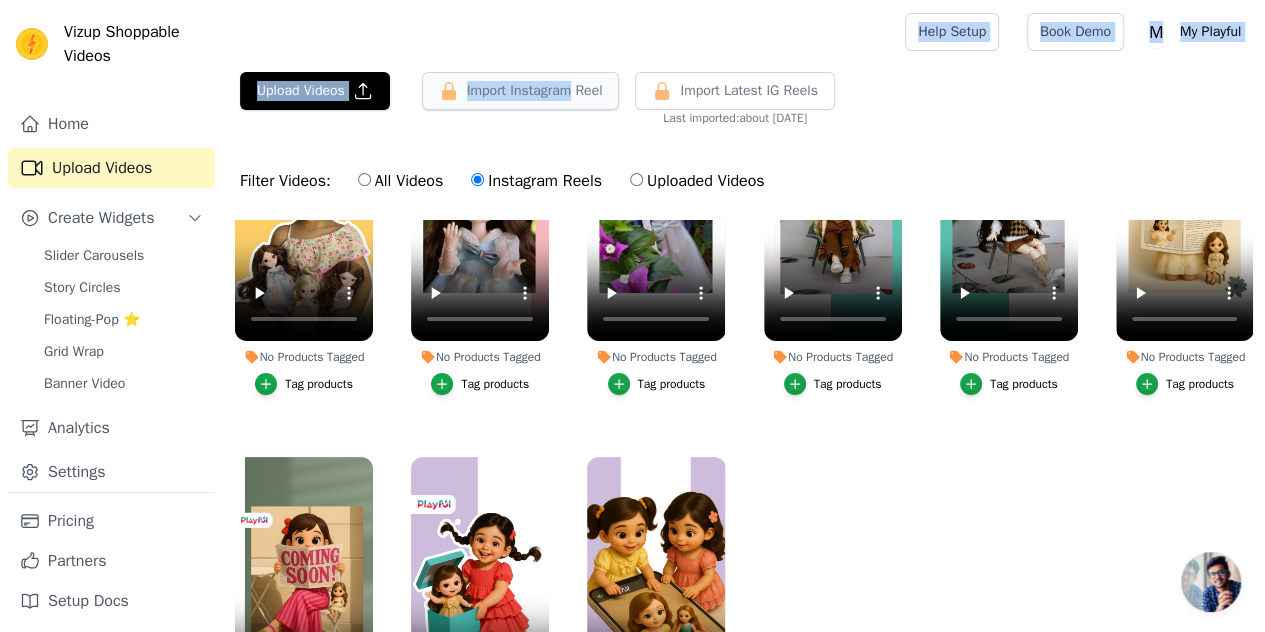 click on "Import Instagram Reel" at bounding box center [521, 91] 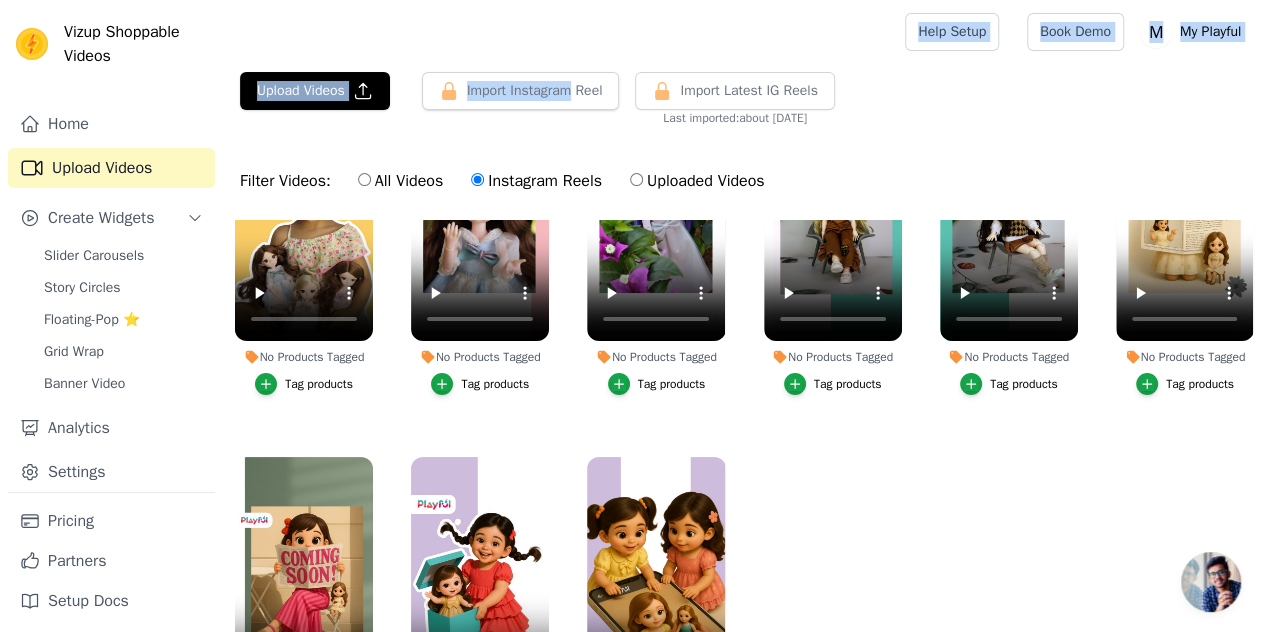 click at bounding box center [560, 32] 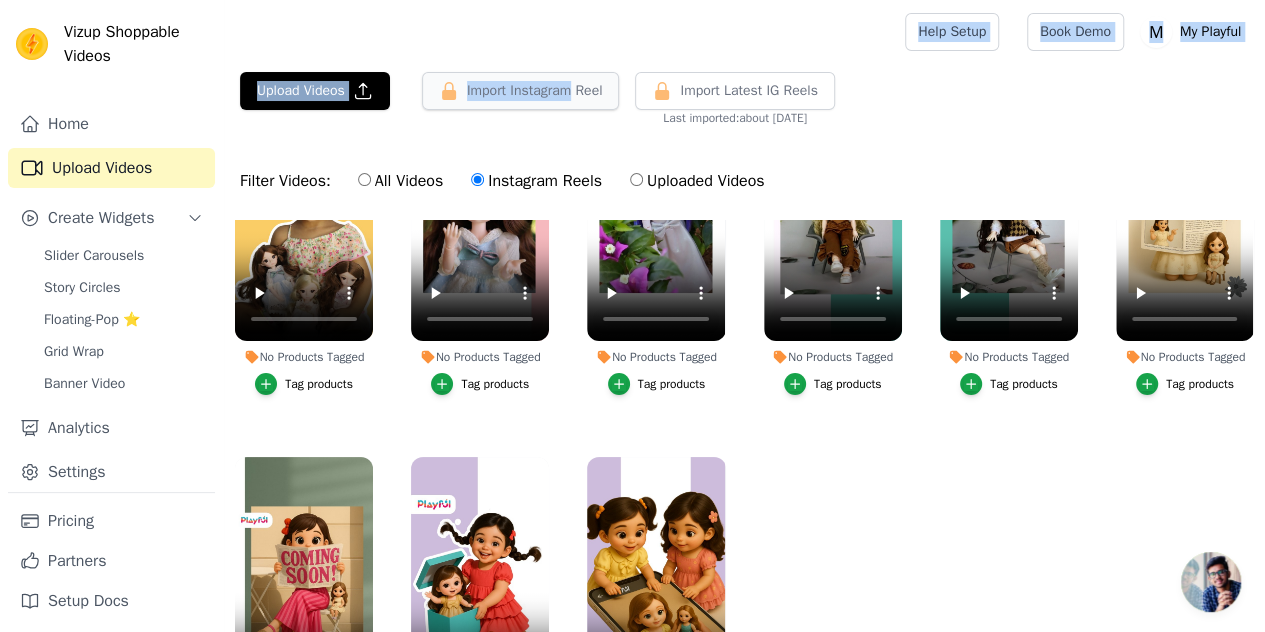 click 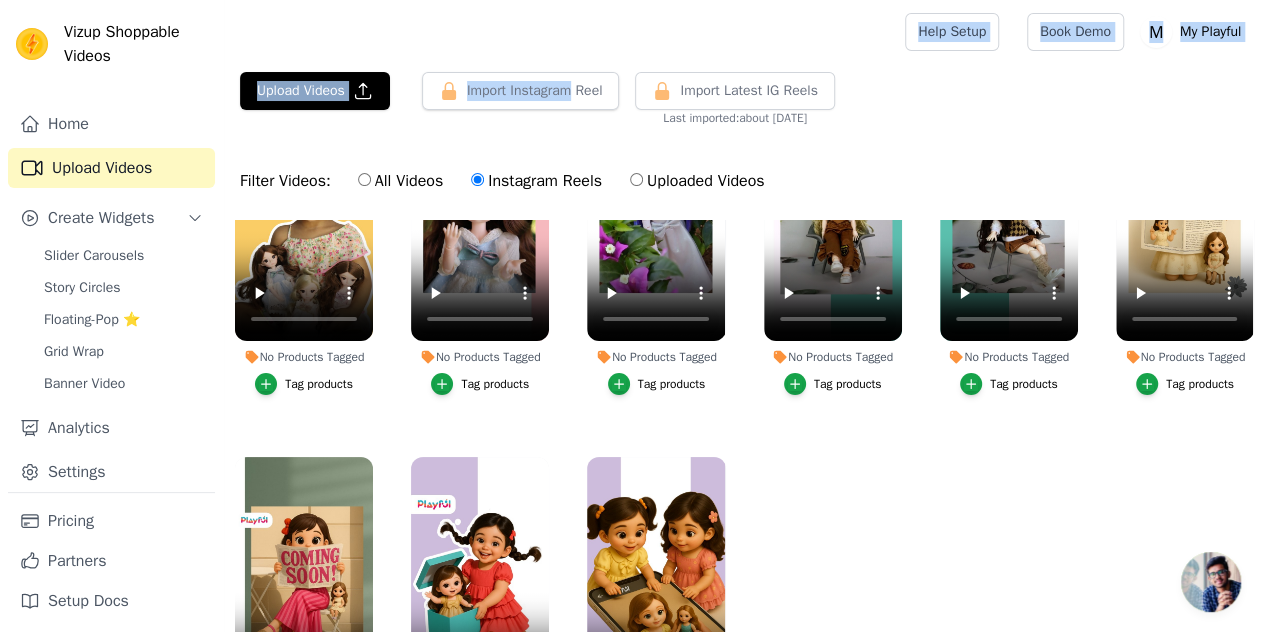 click at bounding box center (560, 32) 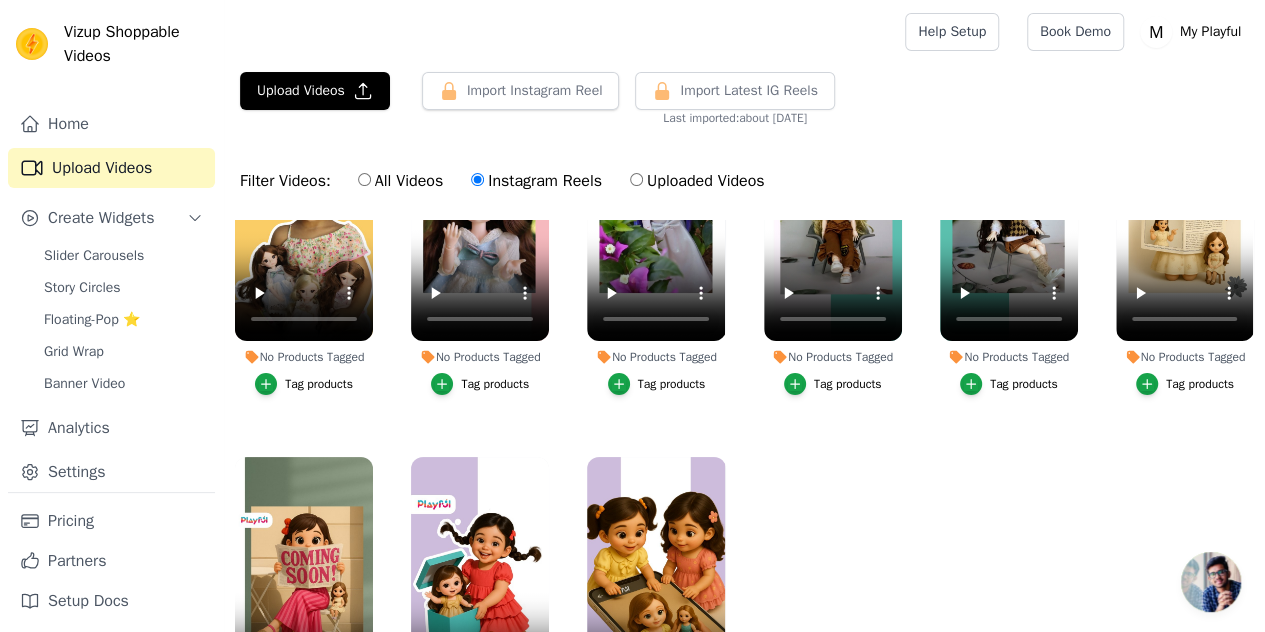 click at bounding box center (560, 32) 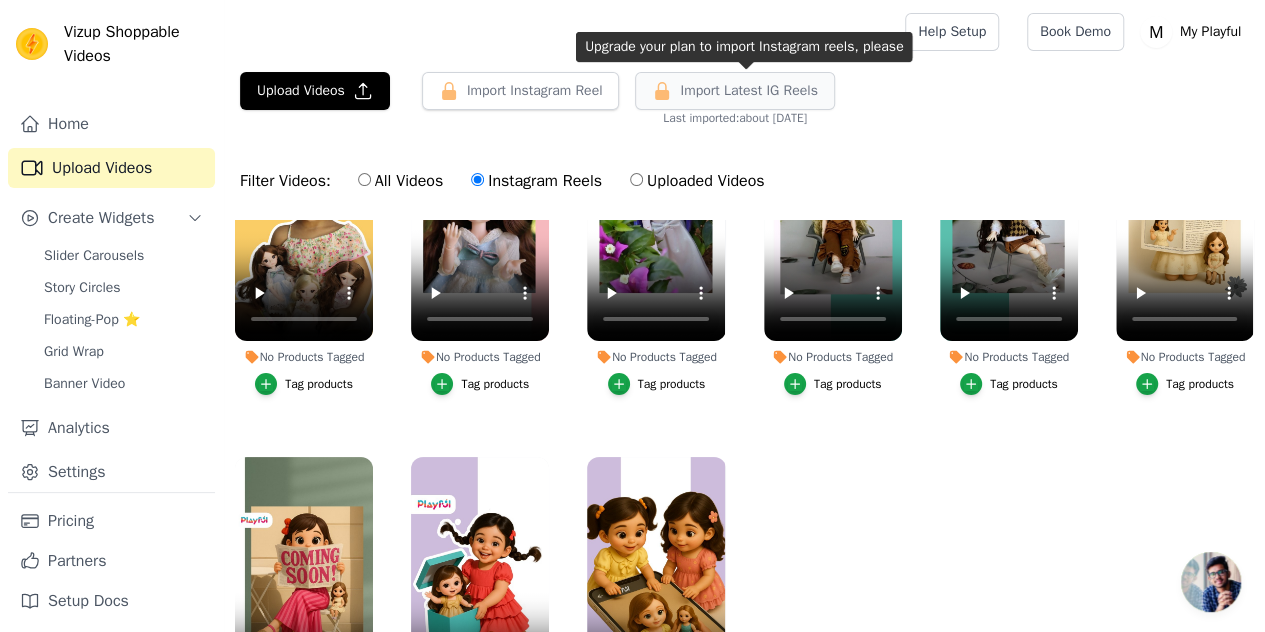 click on "Import Latest IG Reels" at bounding box center [748, 91] 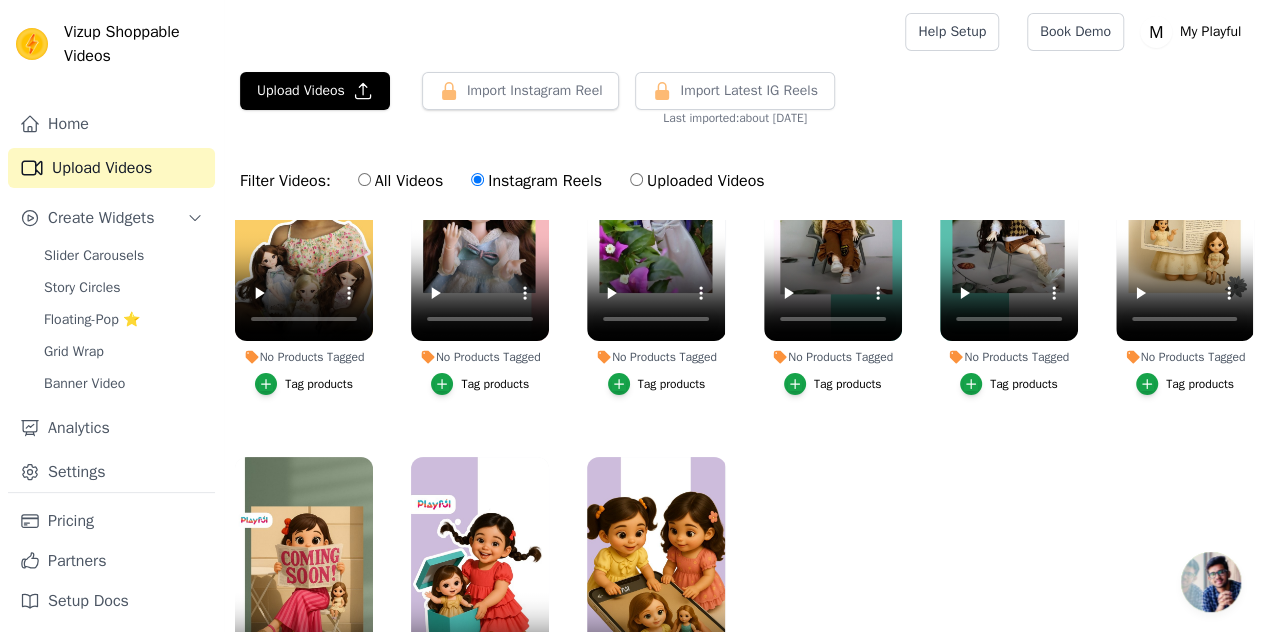 scroll, scrollTop: 4, scrollLeft: 0, axis: vertical 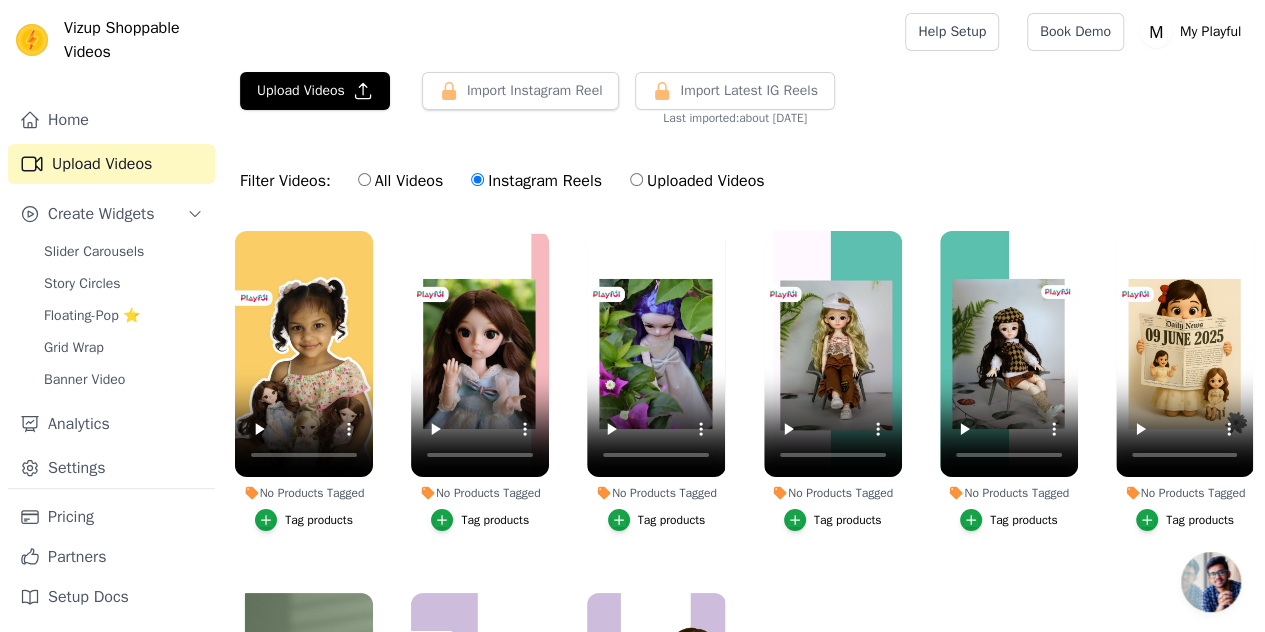 click on "All Videos" at bounding box center (400, 181) 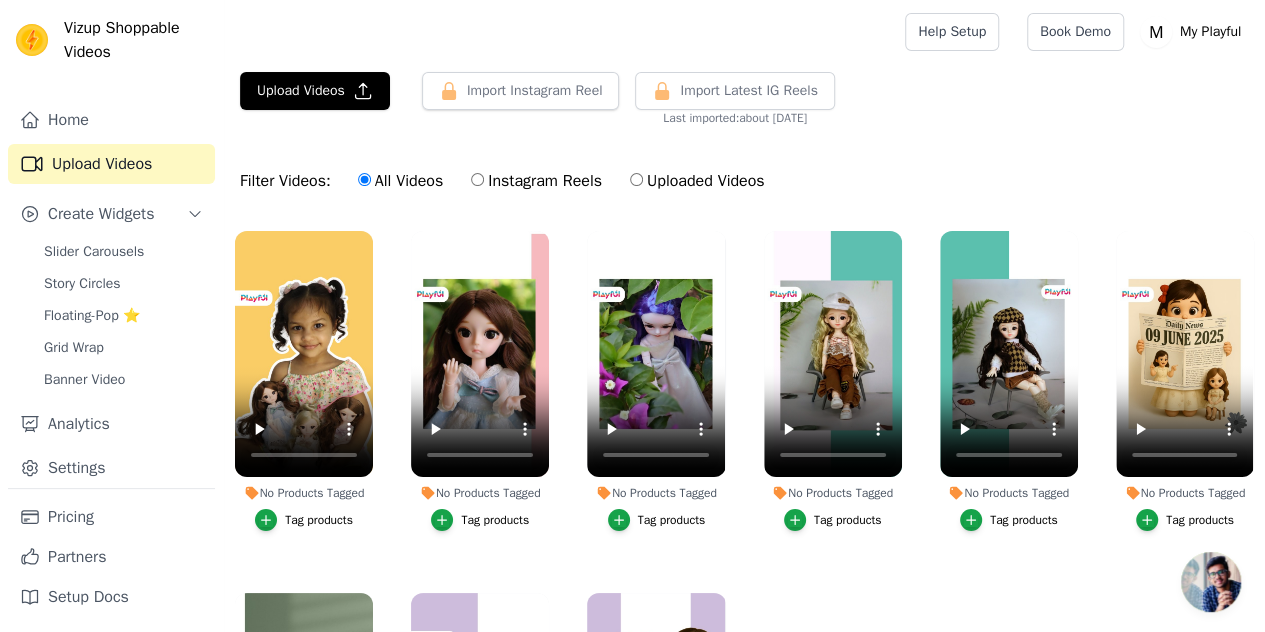 click on "All Videos
Instagram Reels
Uploaded Videos" at bounding box center (561, 181) 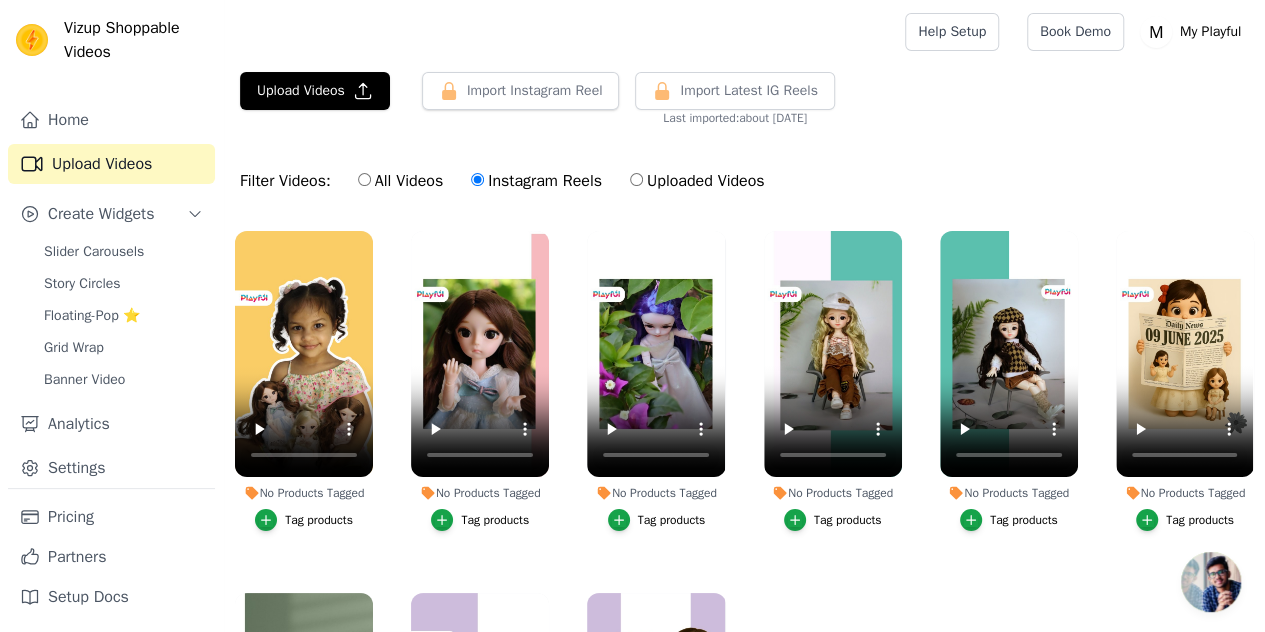 click on "All Videos
Instagram Reels
Uploaded Videos" at bounding box center (561, 181) 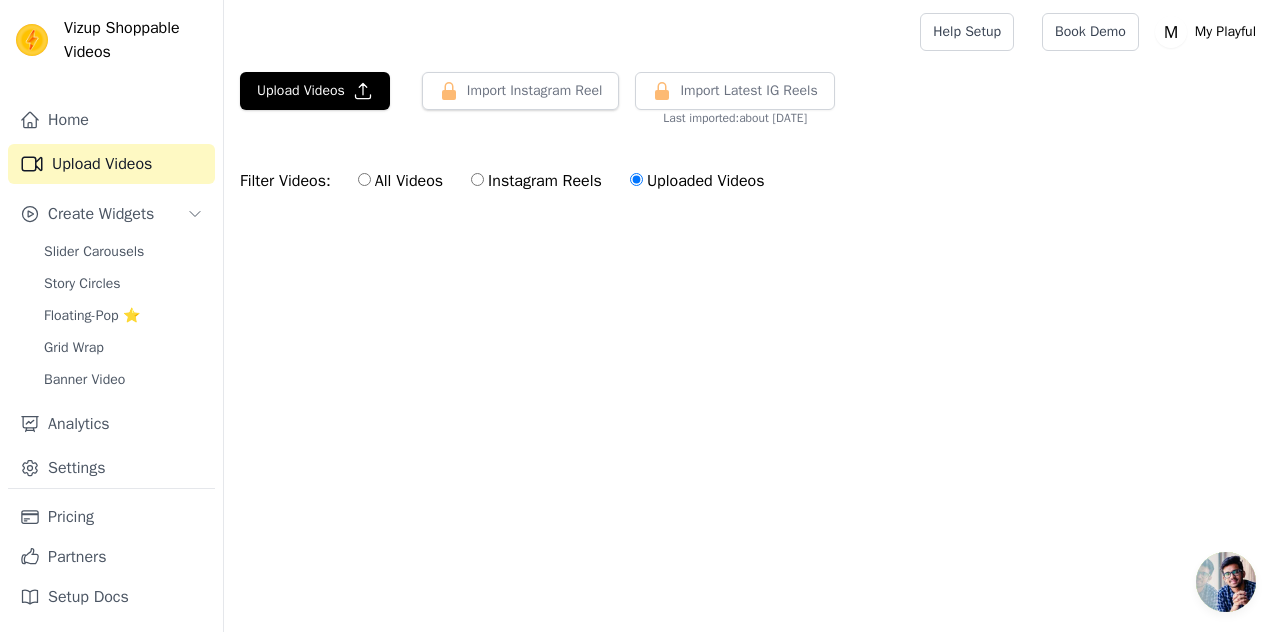 click on "All Videos
Instagram Reels
Uploaded Videos" at bounding box center [561, 181] 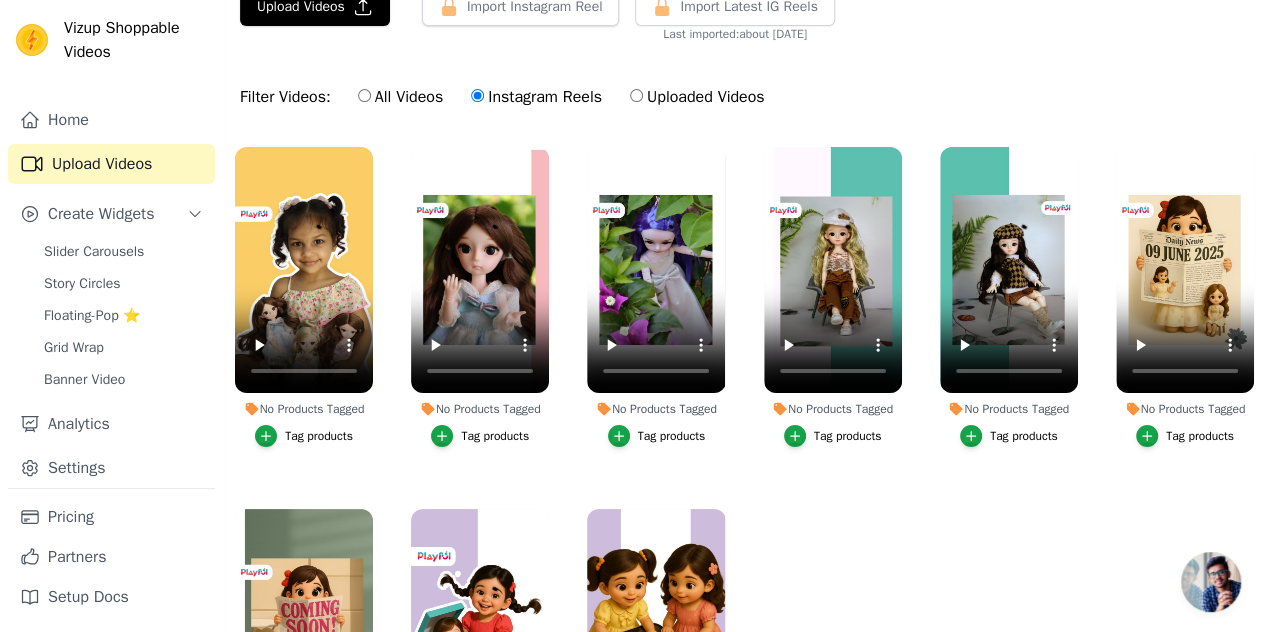 scroll, scrollTop: 200, scrollLeft: 0, axis: vertical 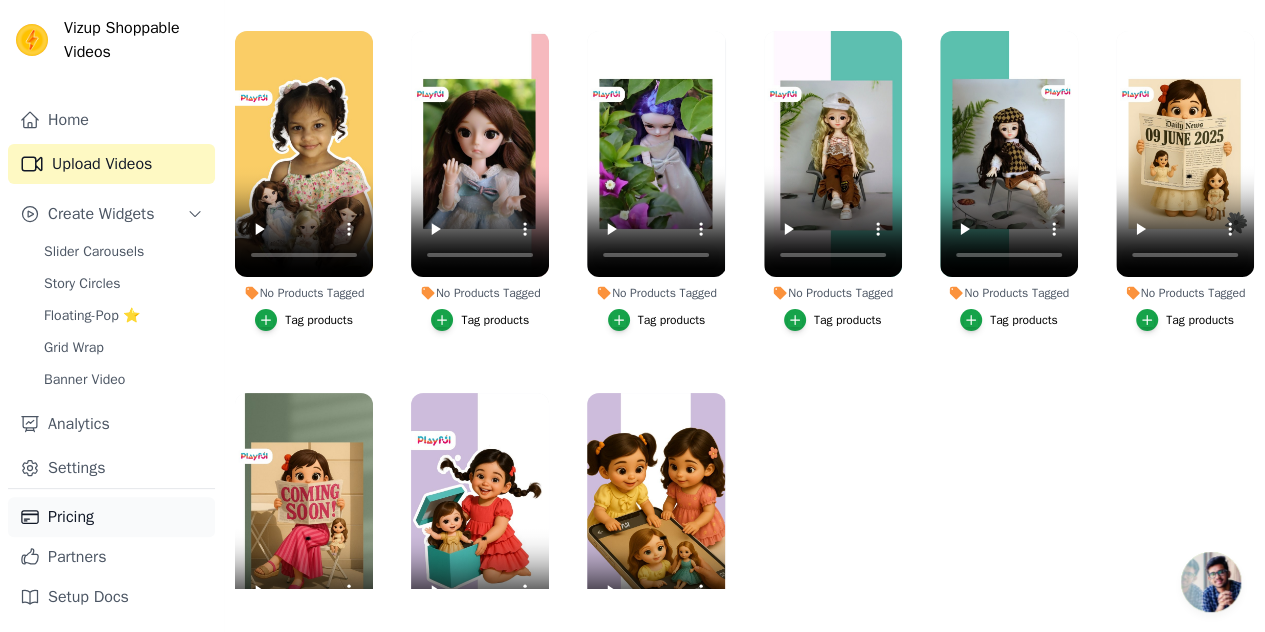 click on "Pricing" at bounding box center (111, 517) 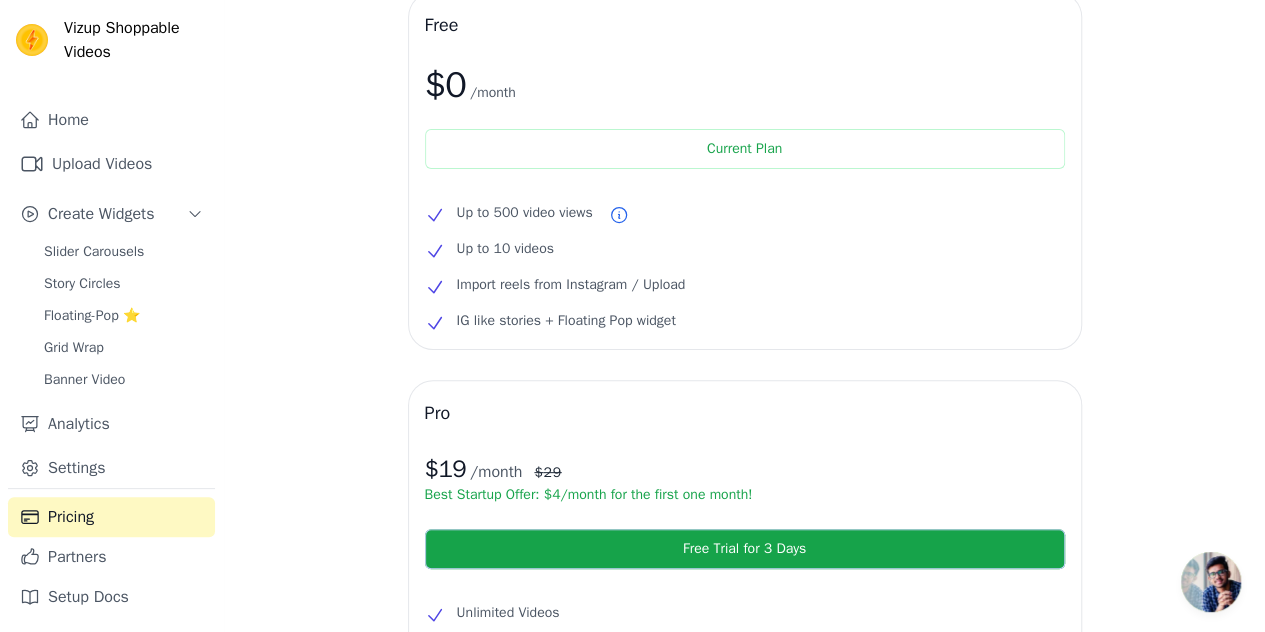 scroll, scrollTop: 0, scrollLeft: 0, axis: both 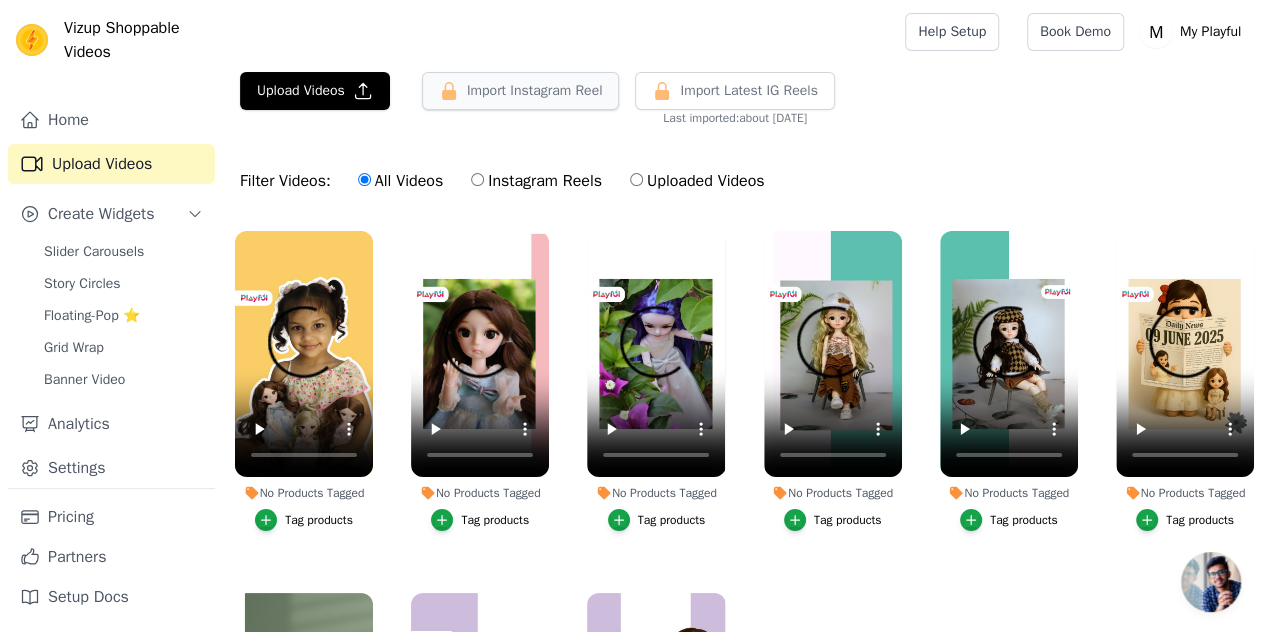 click on "Import Instagram Reel" at bounding box center [521, 91] 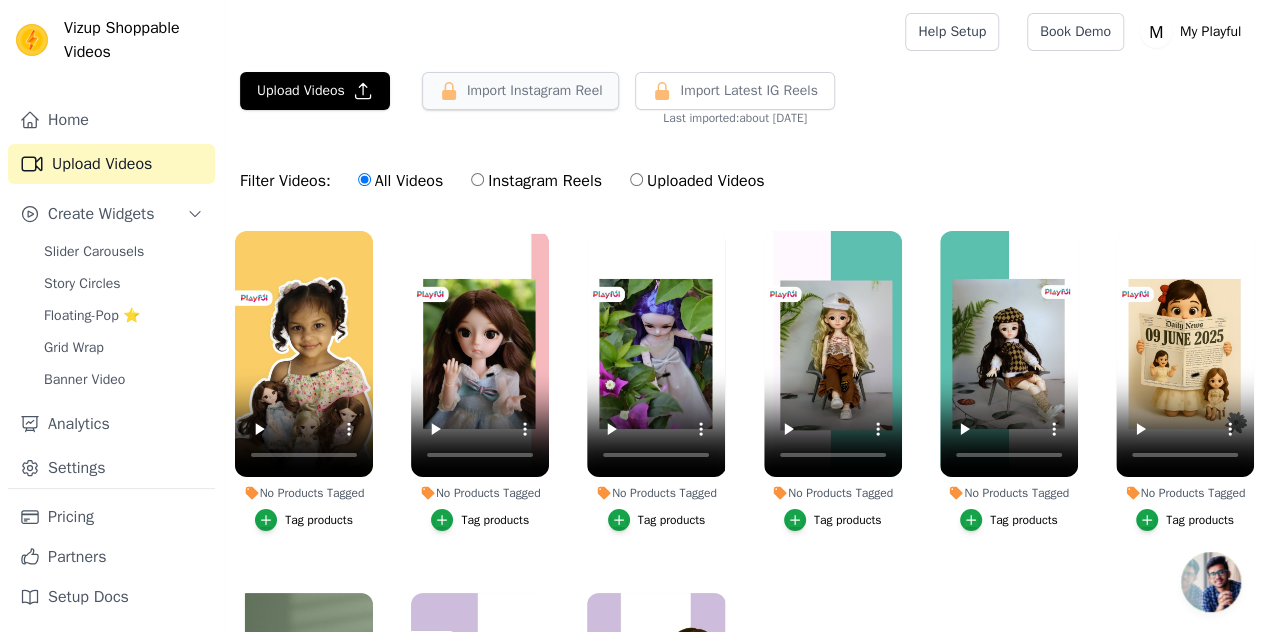 click on "Import Instagram Reel" at bounding box center (521, 91) 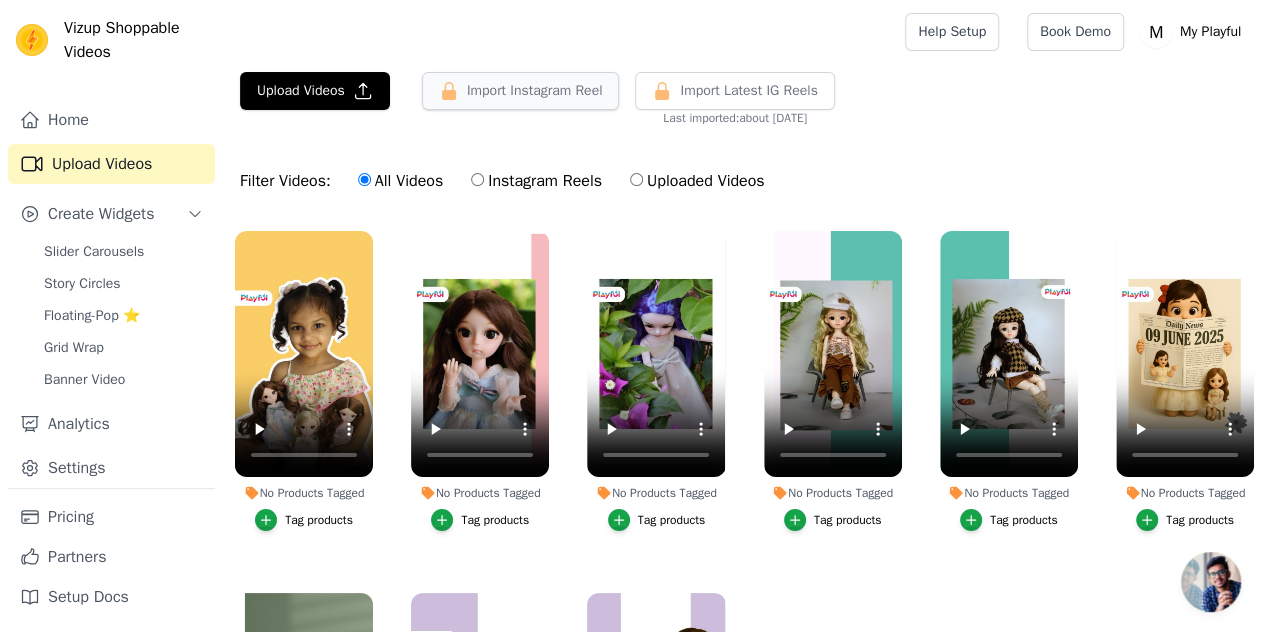click on "Import Instagram Reel" at bounding box center [521, 91] 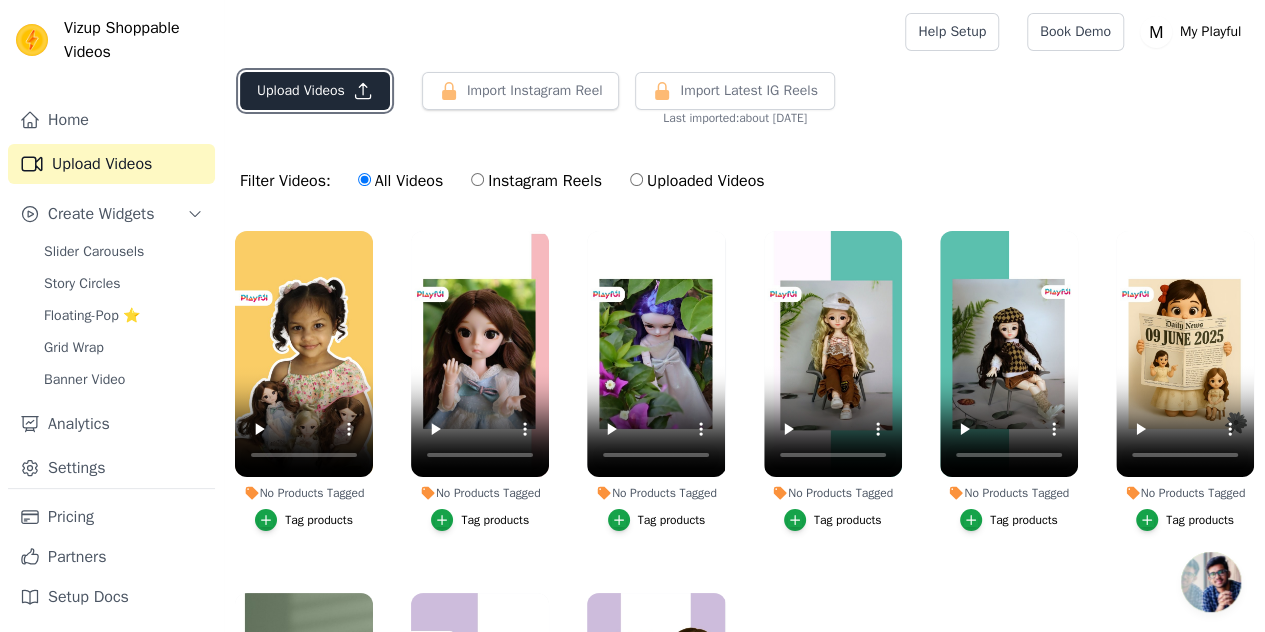 click 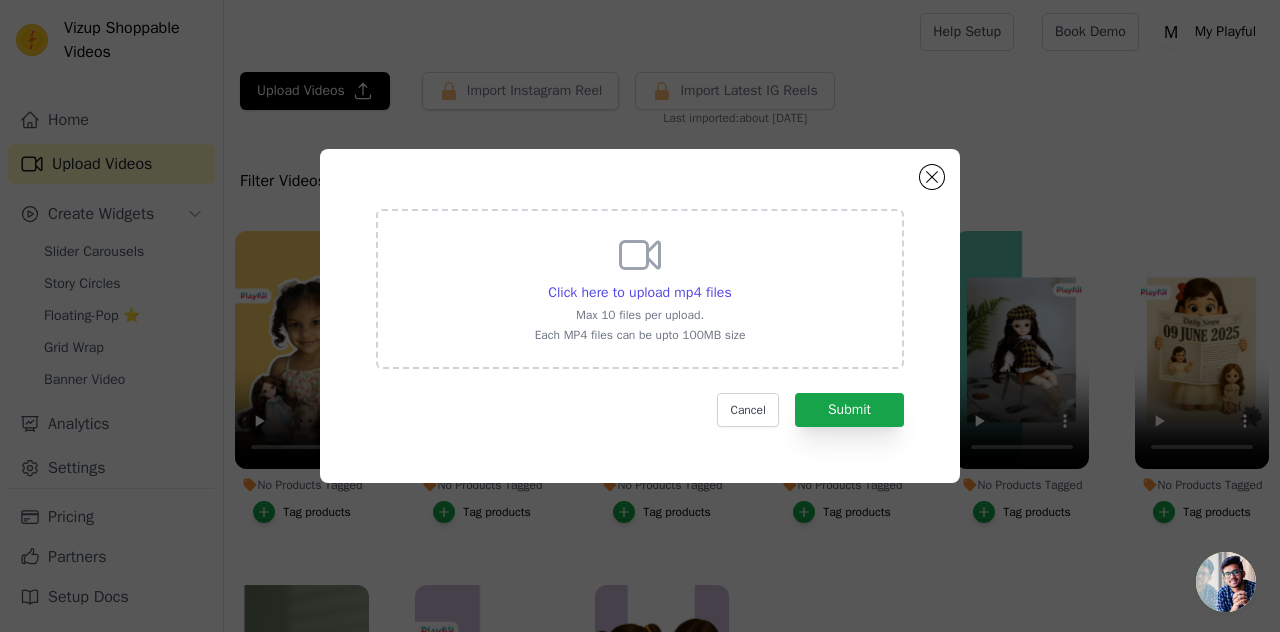 click on "Click here to upload mp4 files     Max 10 files per upload.   Each MP4 files can be upto 100MB size     Cancel   Submit" 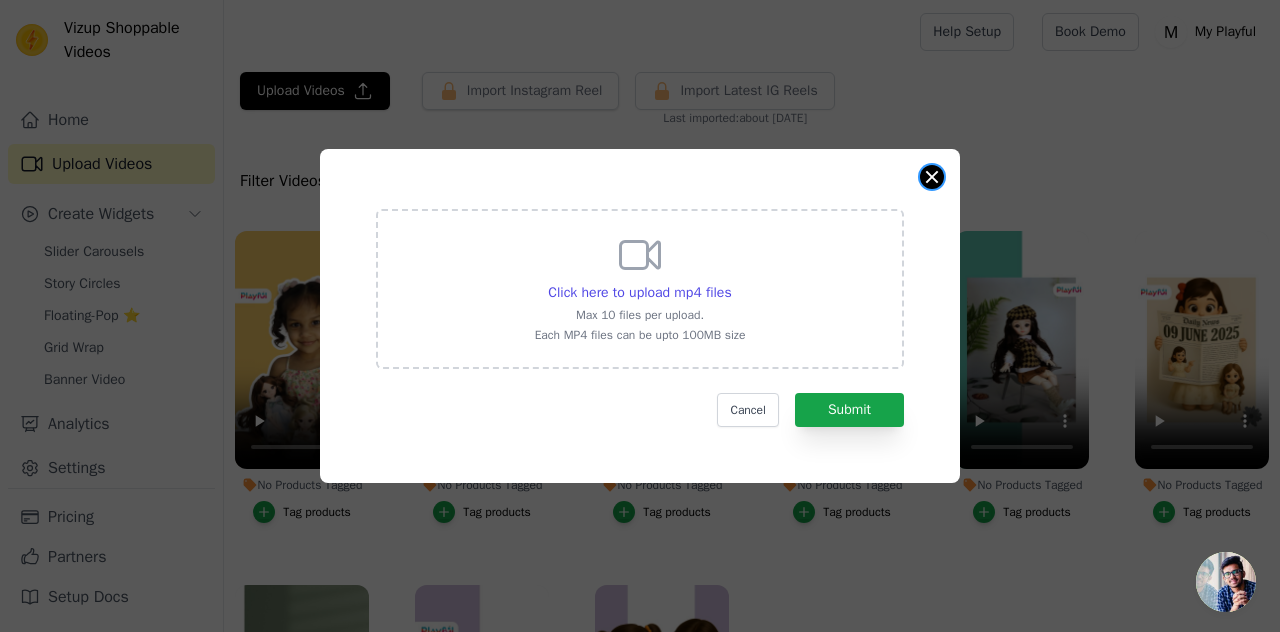 click at bounding box center (932, 177) 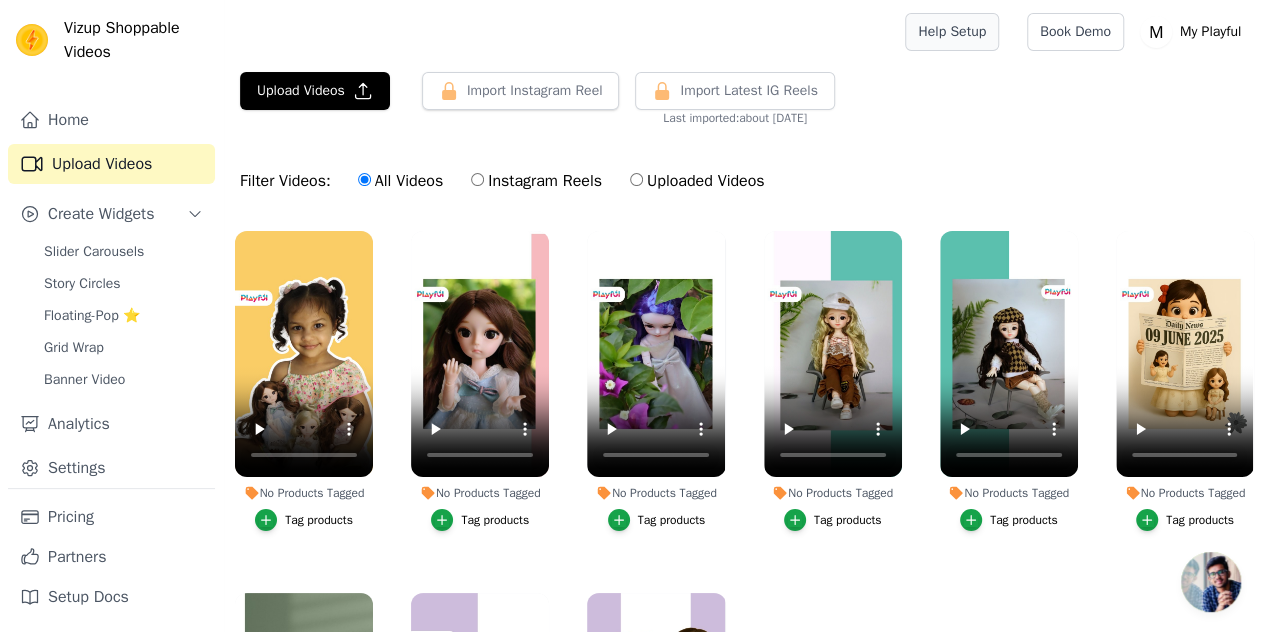 click on "Help Setup" at bounding box center [952, 32] 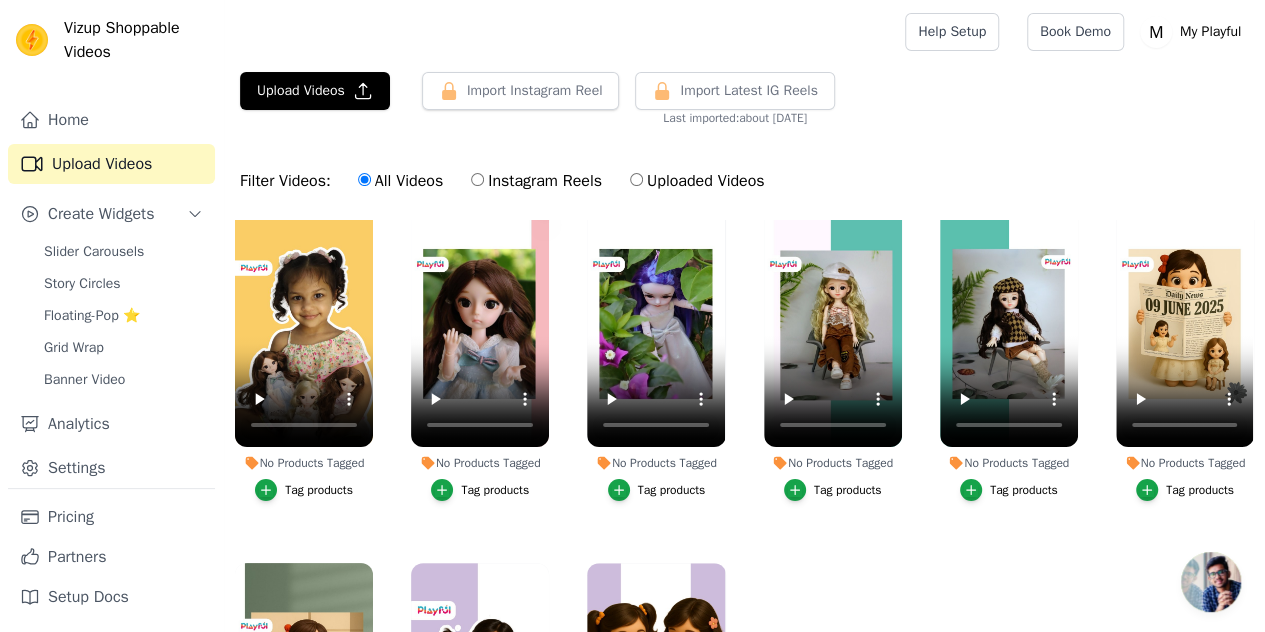 scroll, scrollTop: 0, scrollLeft: 0, axis: both 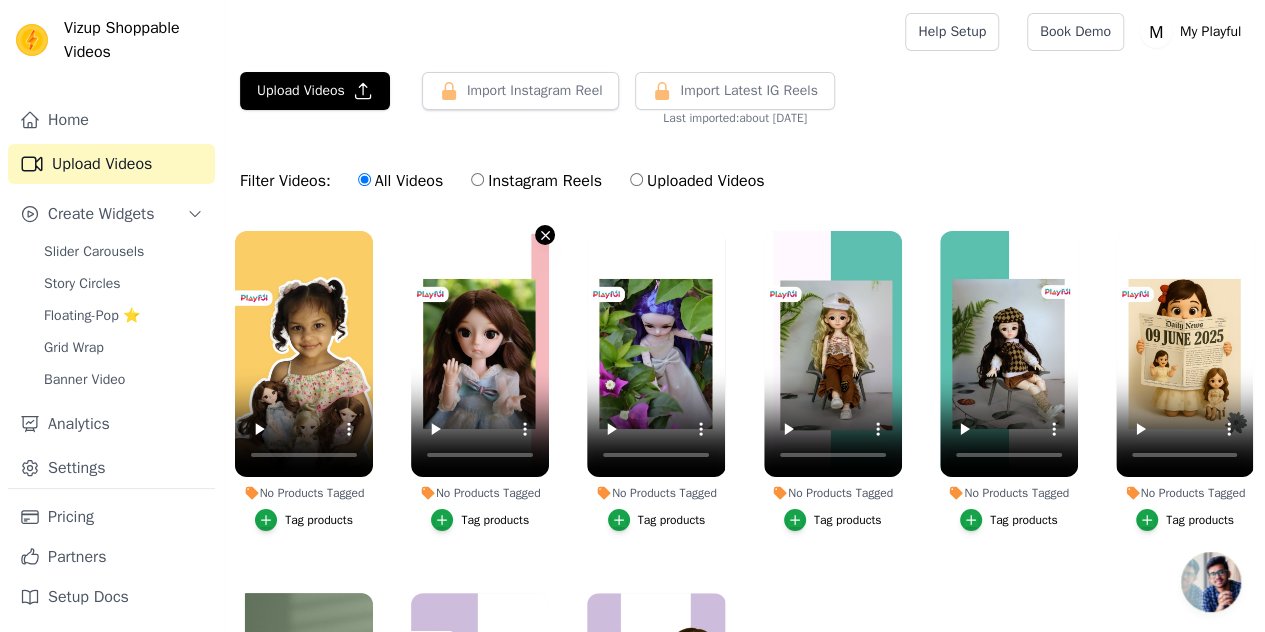 click 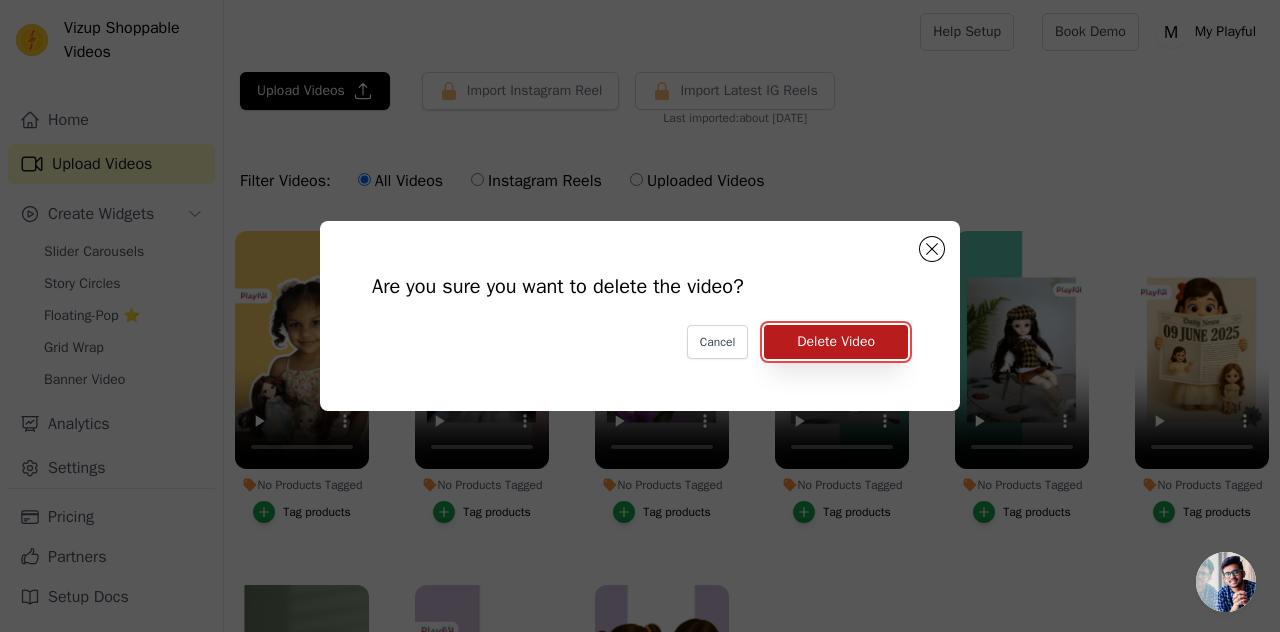 click on "Delete Video" at bounding box center [836, 342] 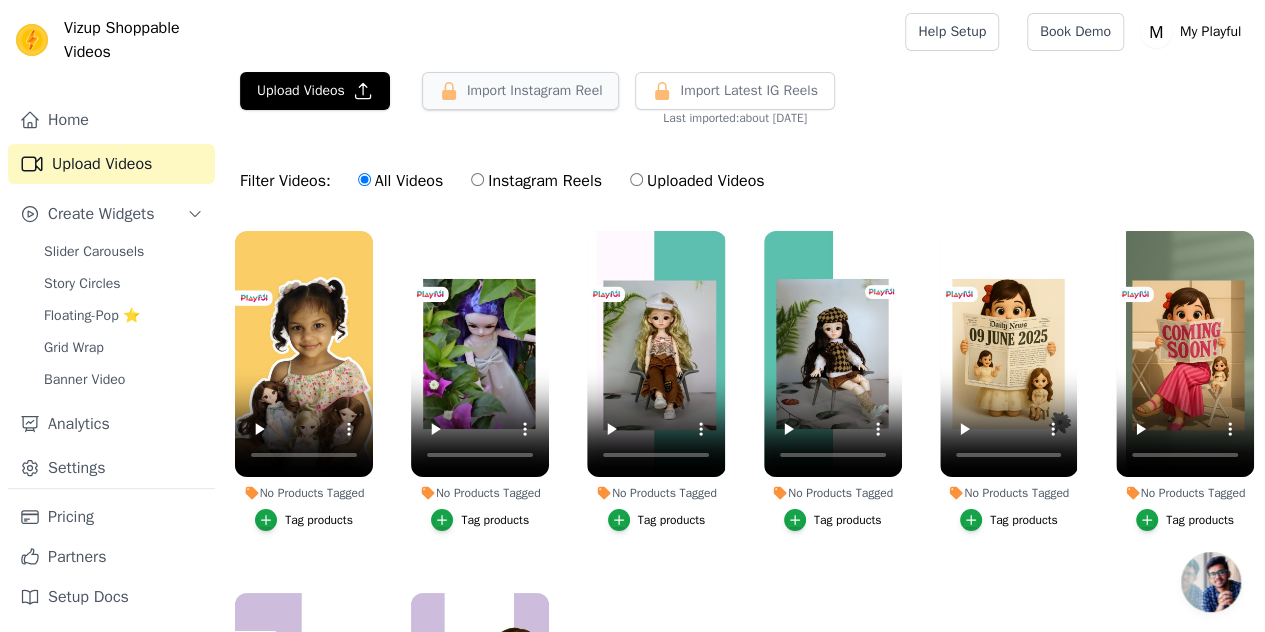 click on "Import Instagram Reel" at bounding box center (521, 91) 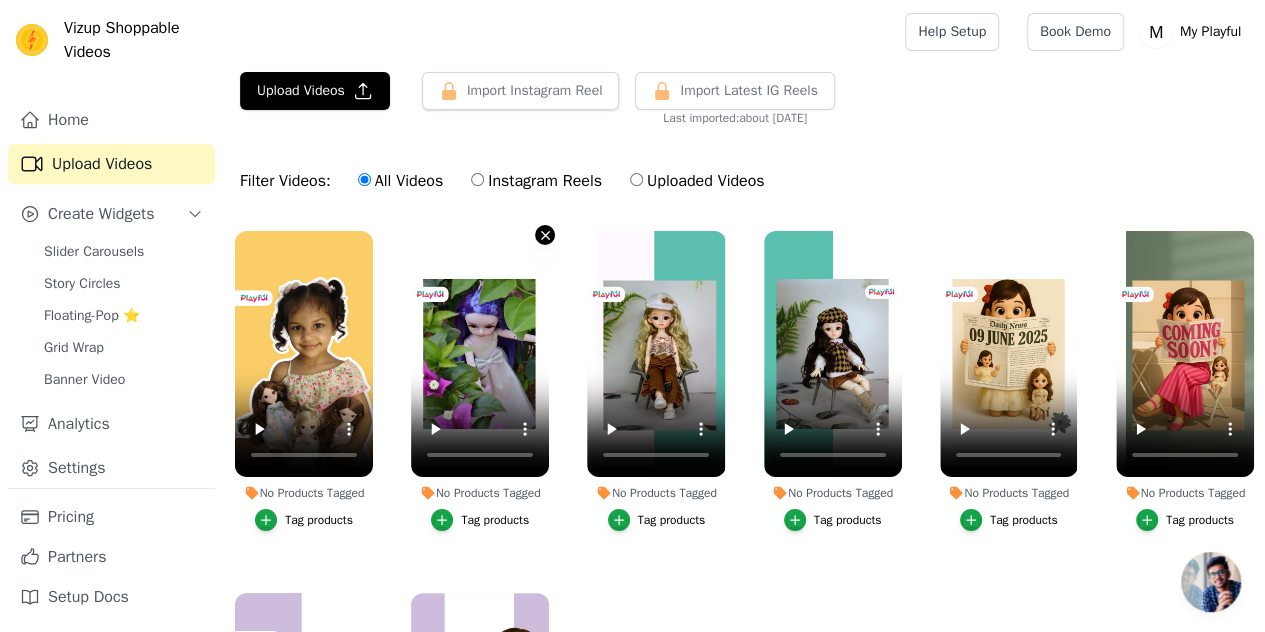 click 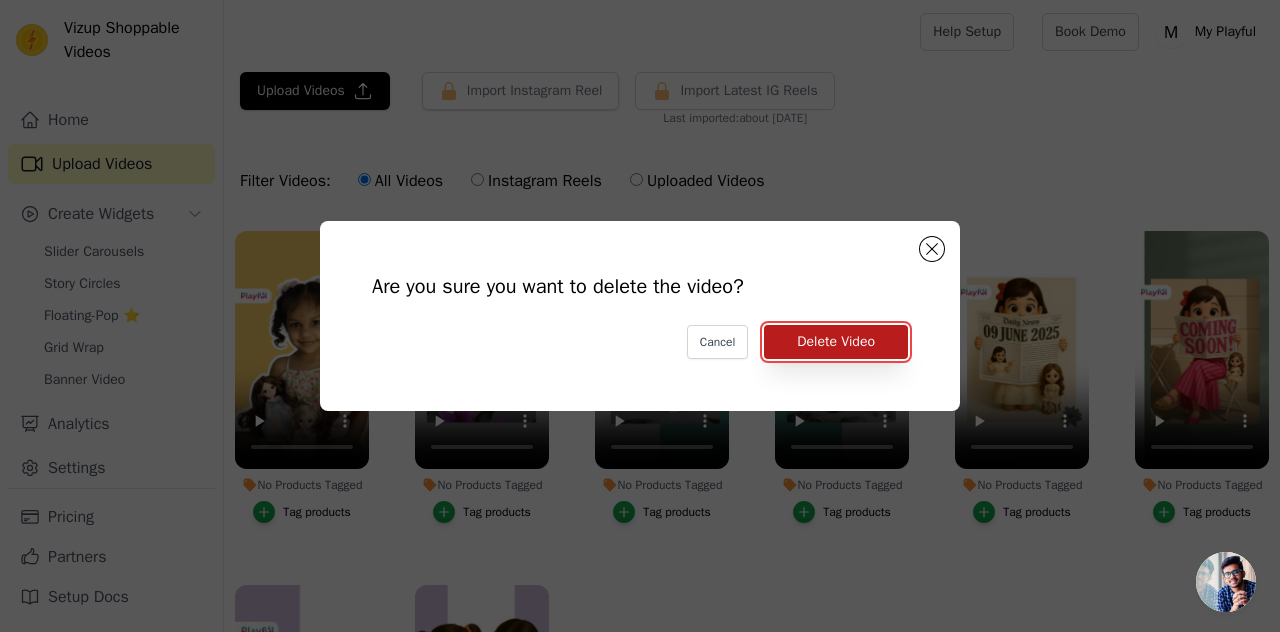 click on "Delete Video" at bounding box center [836, 342] 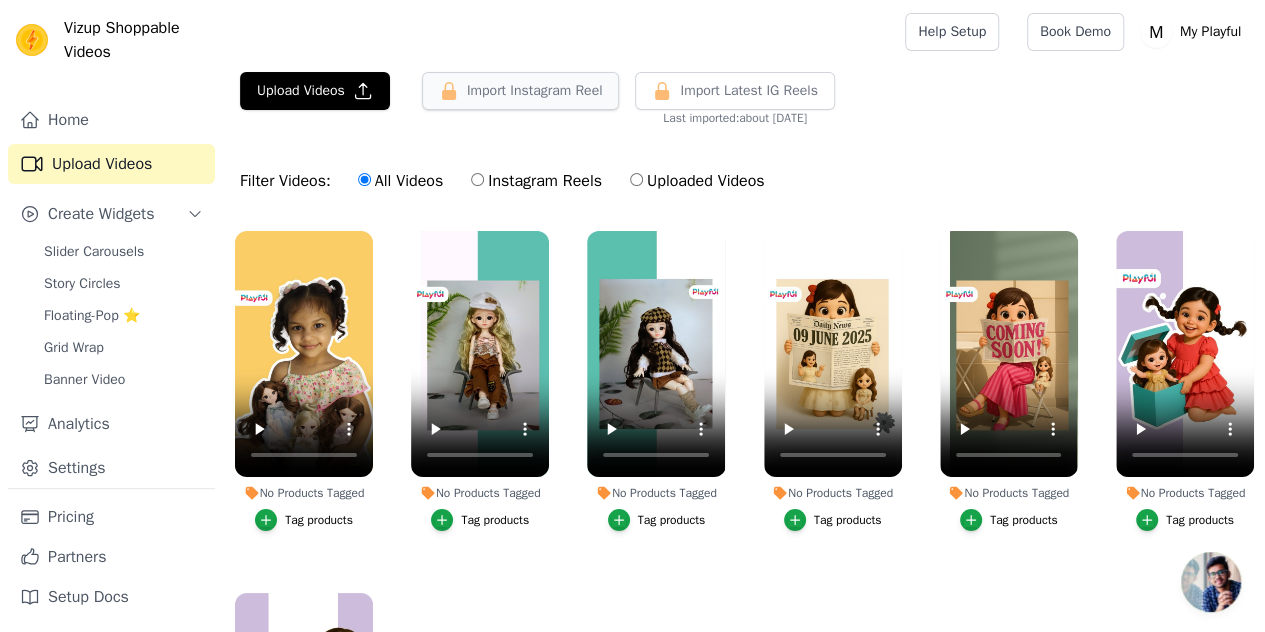 click on "Import Instagram Reel" at bounding box center [521, 91] 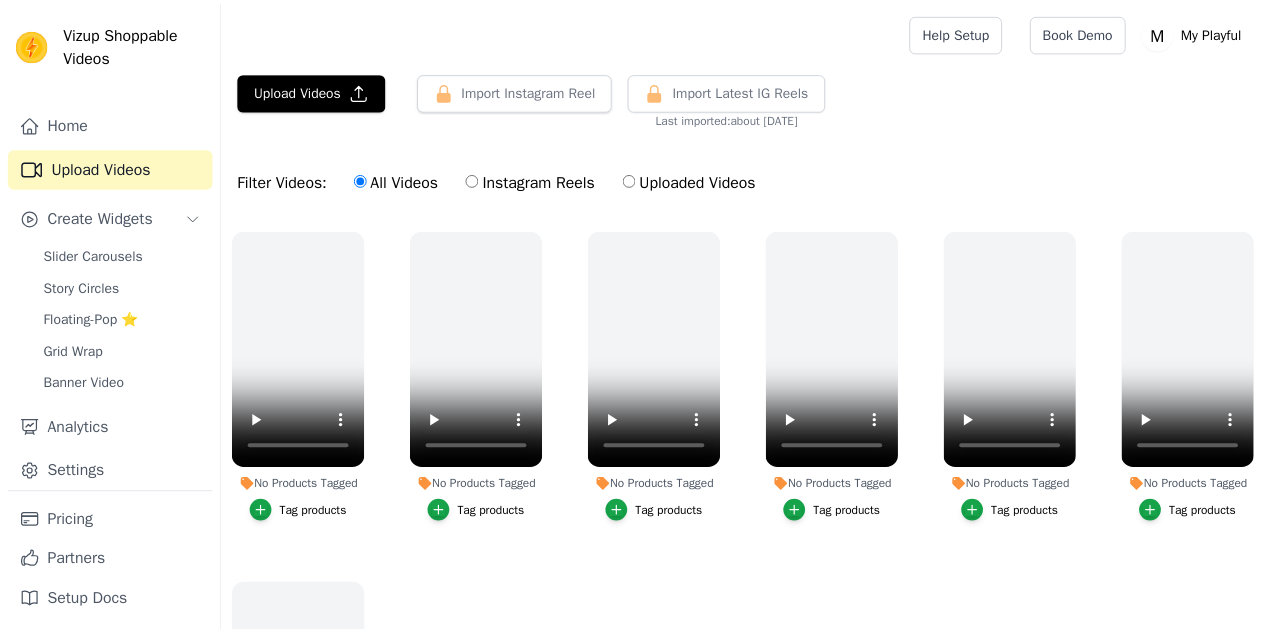scroll, scrollTop: 0, scrollLeft: 0, axis: both 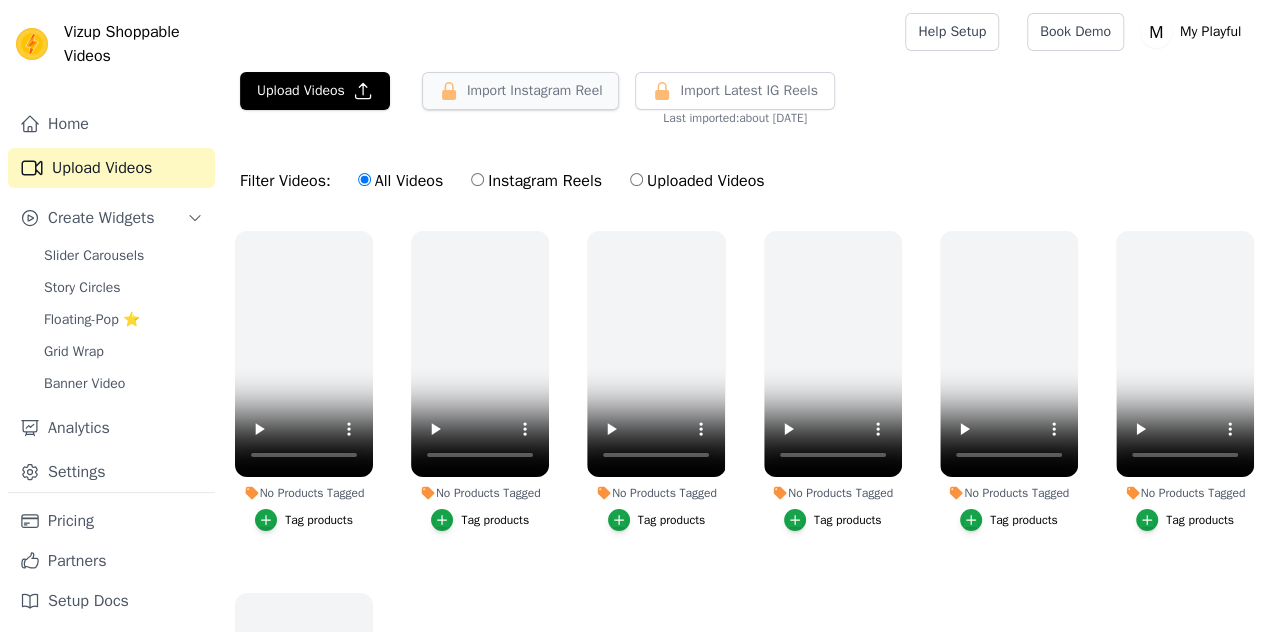 click on "Import Instagram Reel" at bounding box center [521, 91] 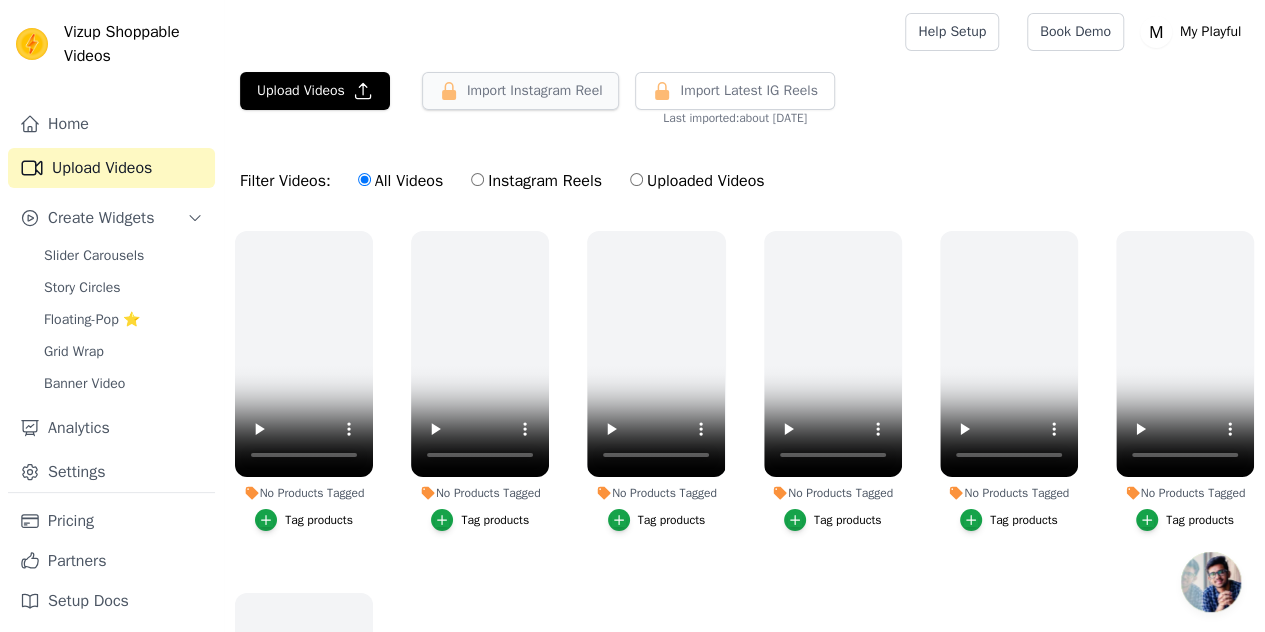 click on "Import Instagram Reel" at bounding box center [521, 91] 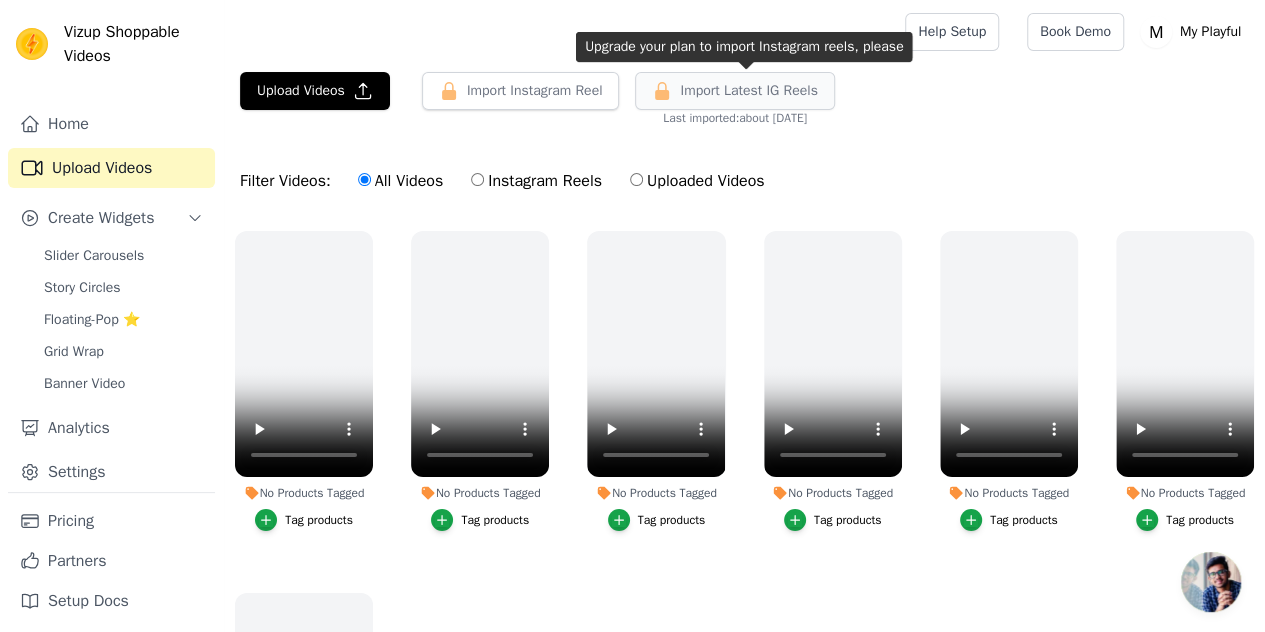 click on "Import Latest IG Reels" at bounding box center [734, 91] 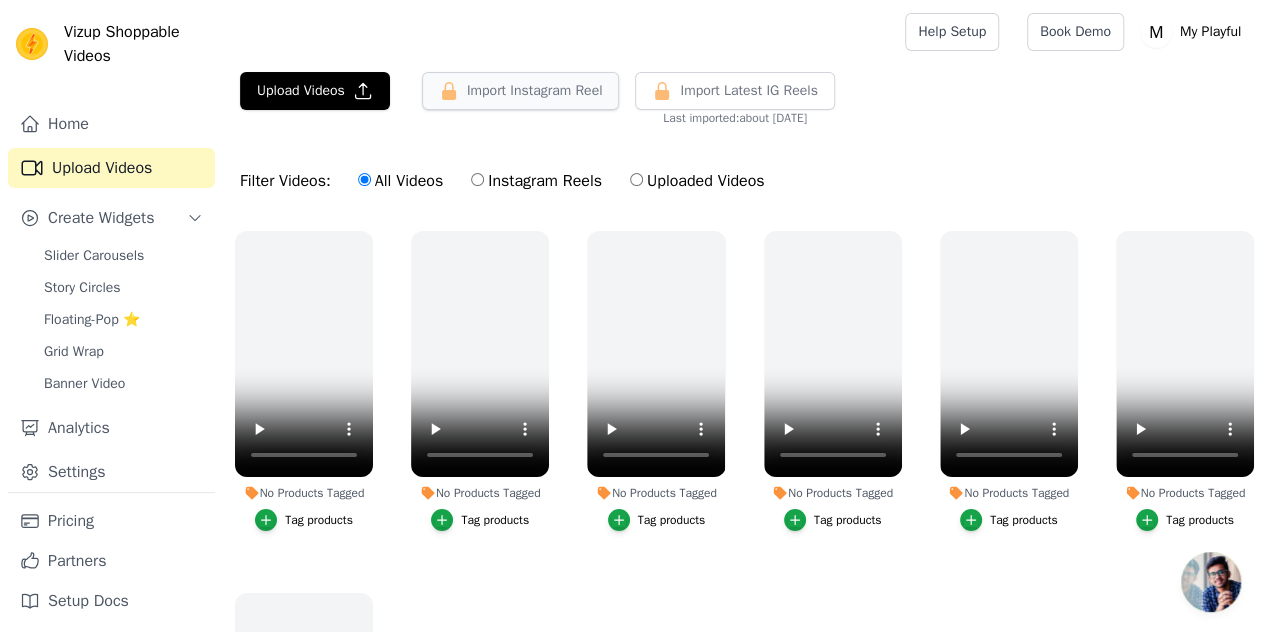 click on "Import Instagram Reel" at bounding box center (521, 91) 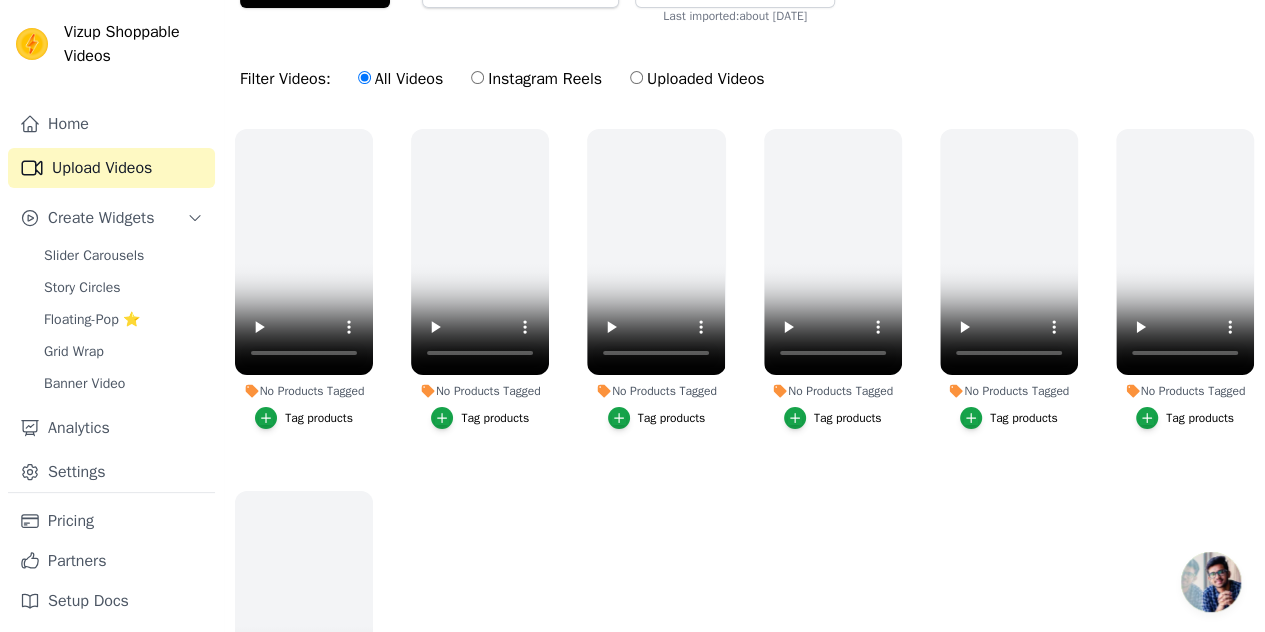 scroll, scrollTop: 200, scrollLeft: 0, axis: vertical 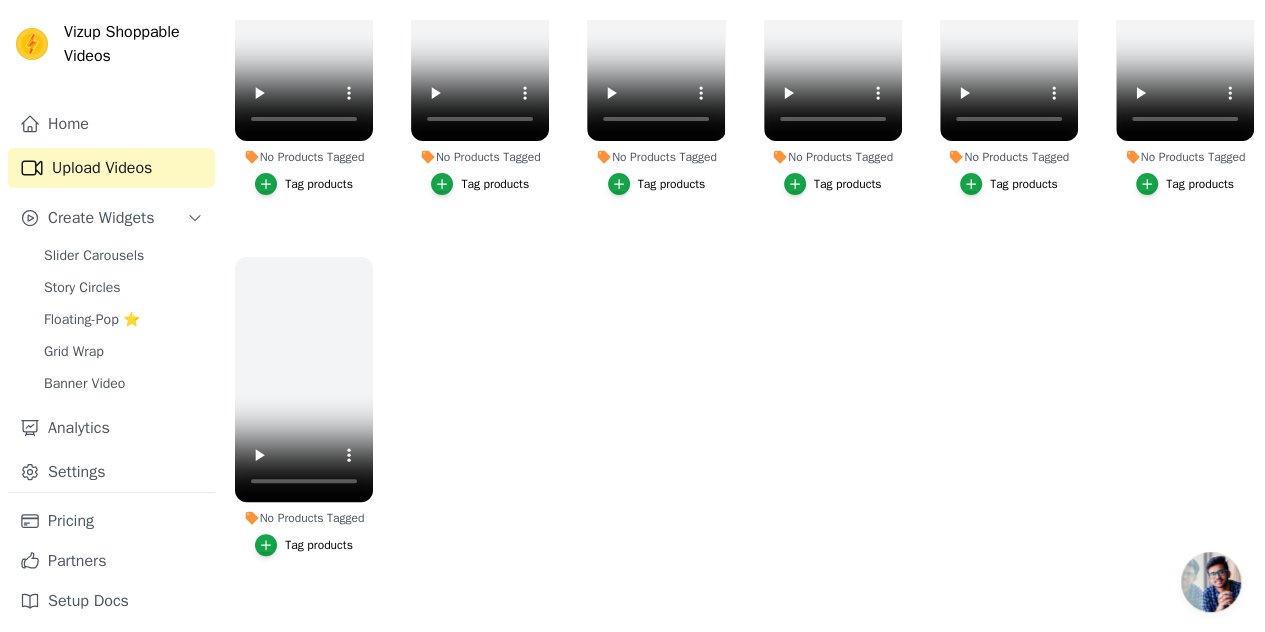 click at bounding box center [1211, 582] 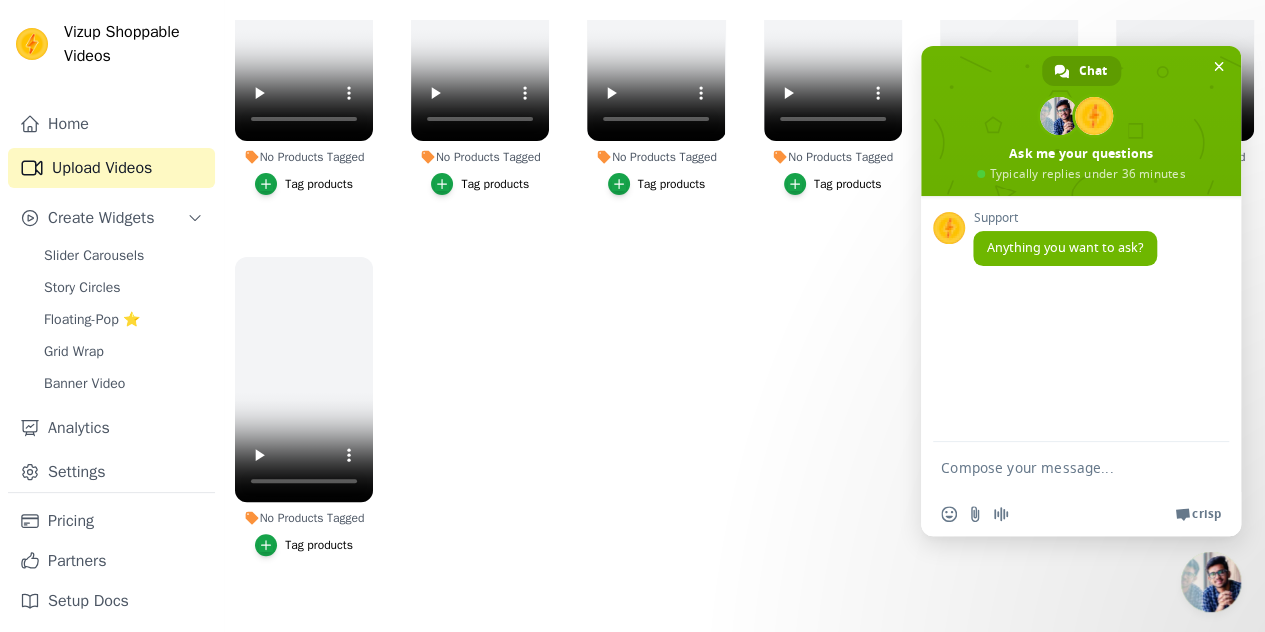 click at bounding box center [1061, 467] 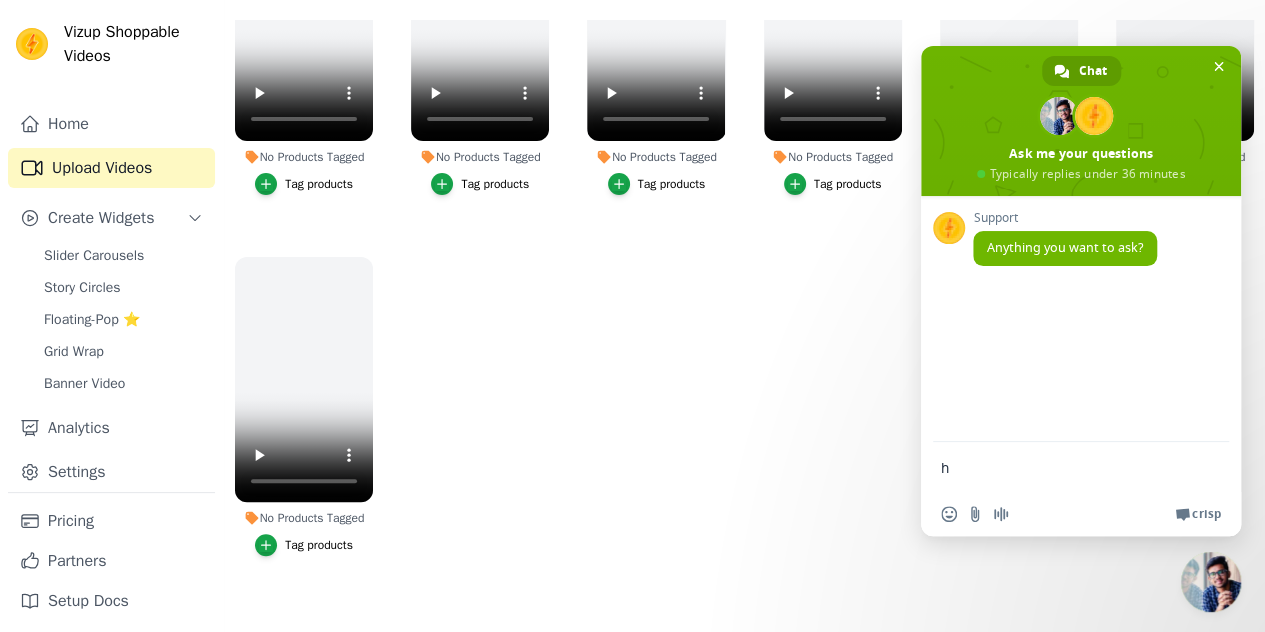 type on "hi" 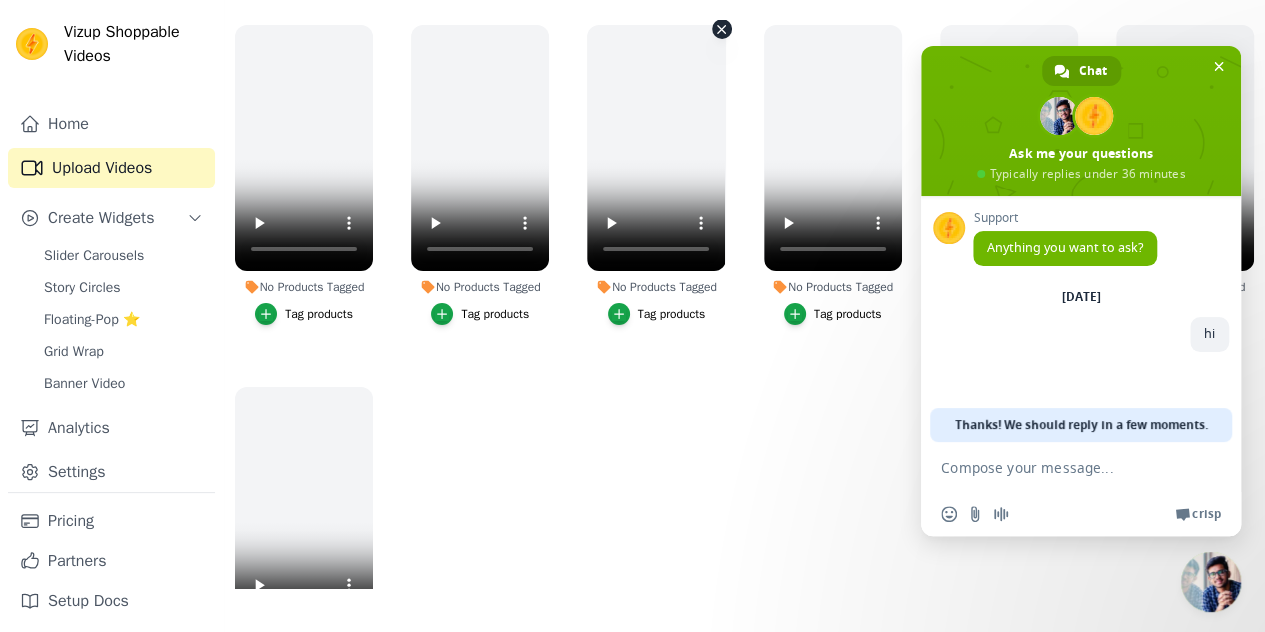 scroll, scrollTop: 0, scrollLeft: 0, axis: both 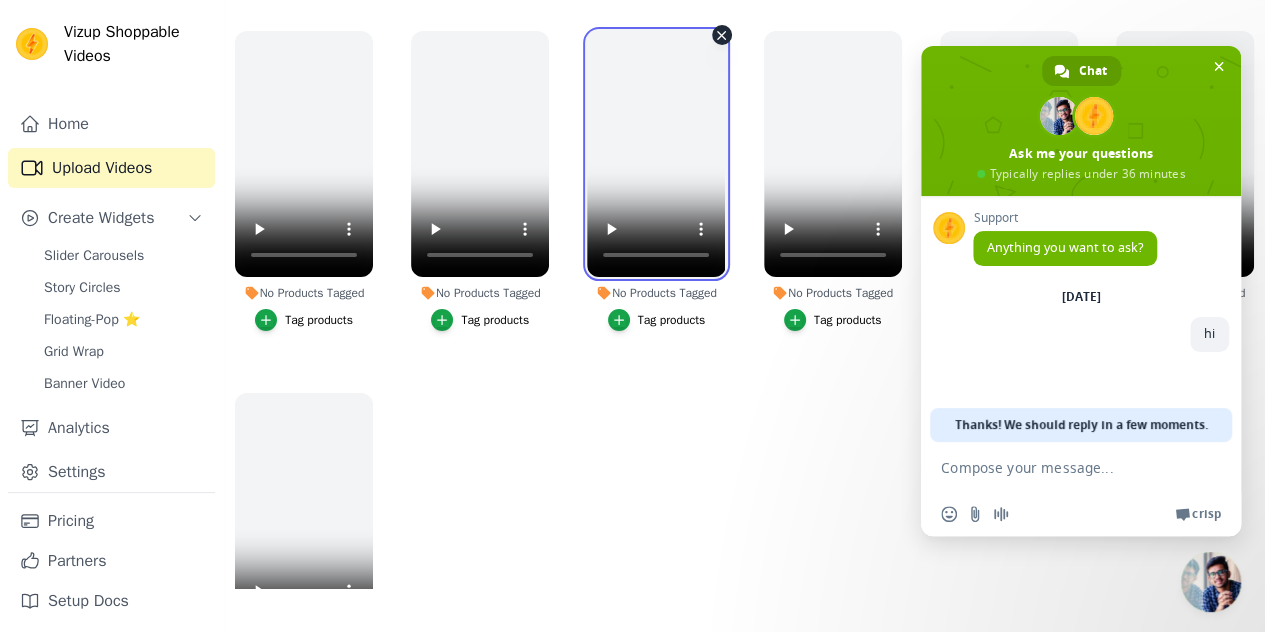 click at bounding box center (656, 154) 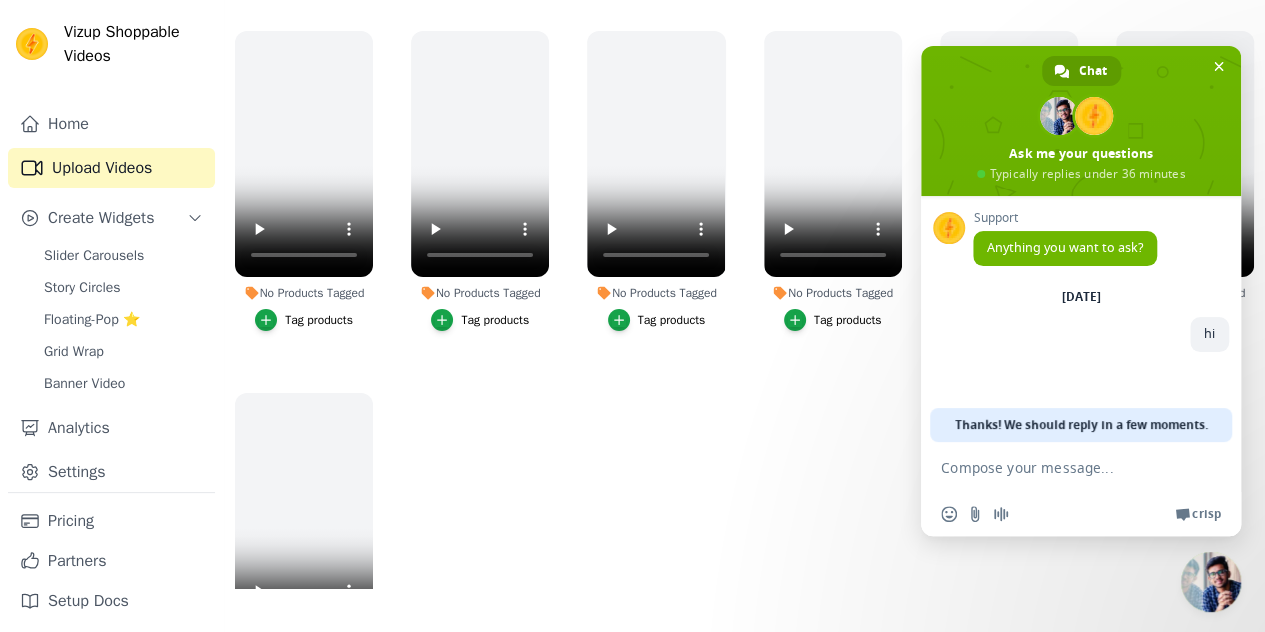 click on "No Products Tagged       Tag products
No Products Tagged       Tag products
No Products Tagged       Tag products
No Products Tagged       Tag products
No Products Tagged       Tag products
No Products Tagged       Tag products
No Products Tagged       Tag products" at bounding box center (744, 304) 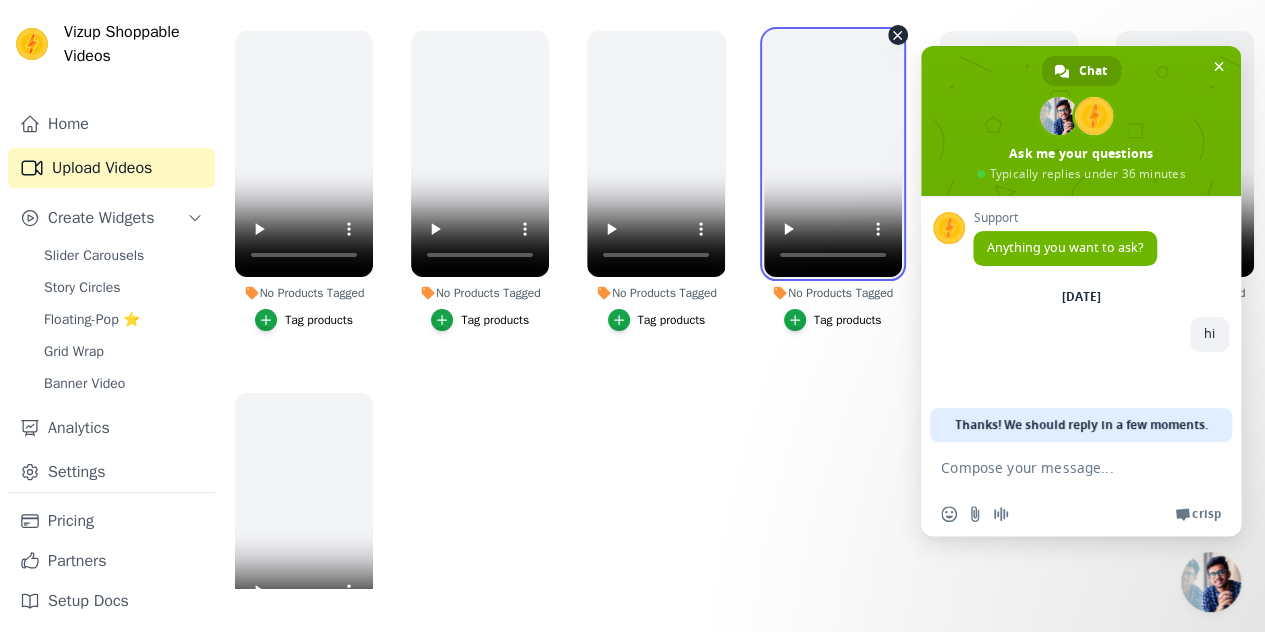 drag, startPoint x: 788, startPoint y: 122, endPoint x: 788, endPoint y: 188, distance: 66 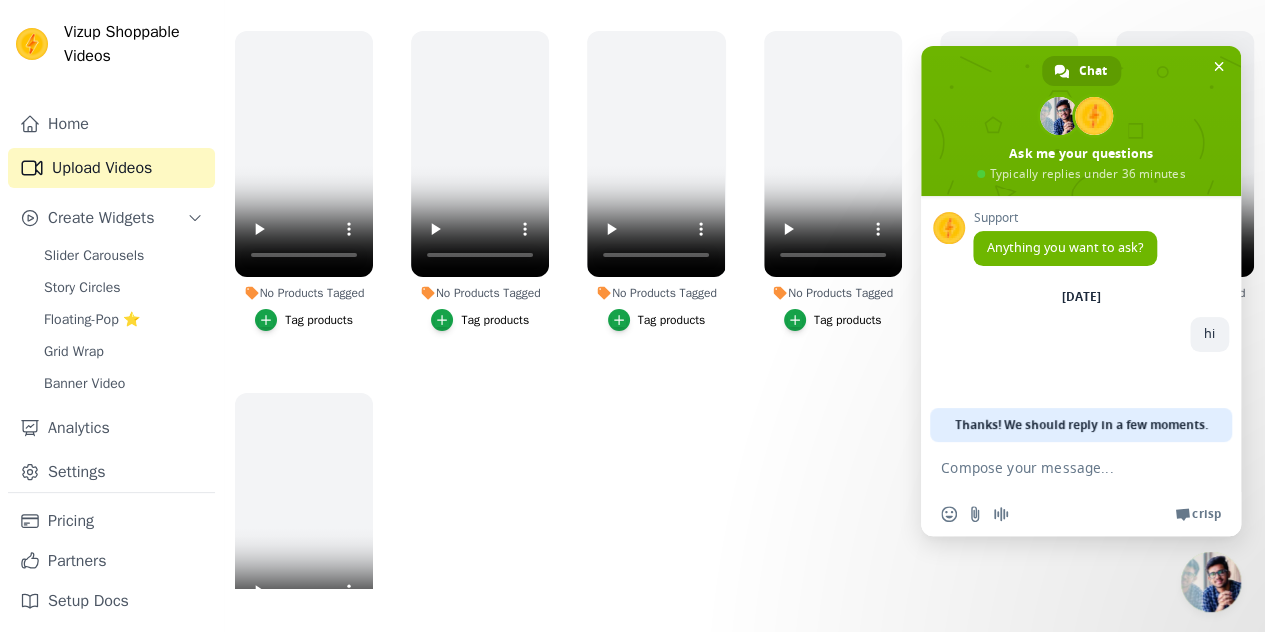 click on "Filter Videos:
All Videos
Instagram Reels
Uploaded Videos" at bounding box center (744, -19) 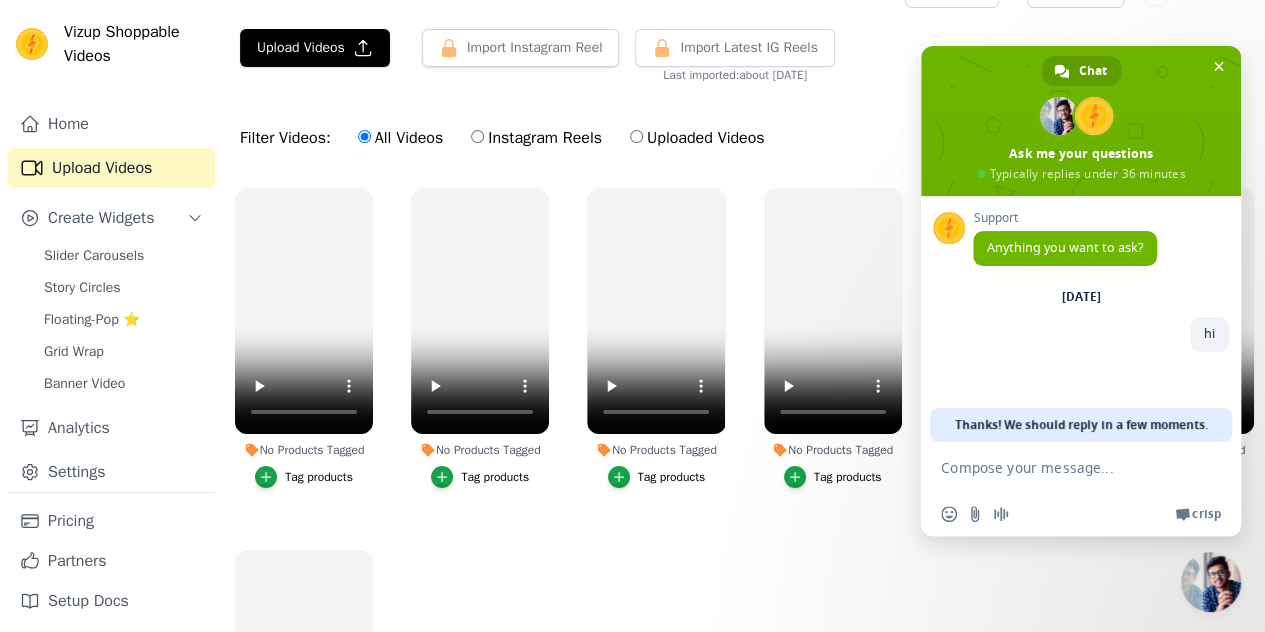 scroll, scrollTop: 0, scrollLeft: 0, axis: both 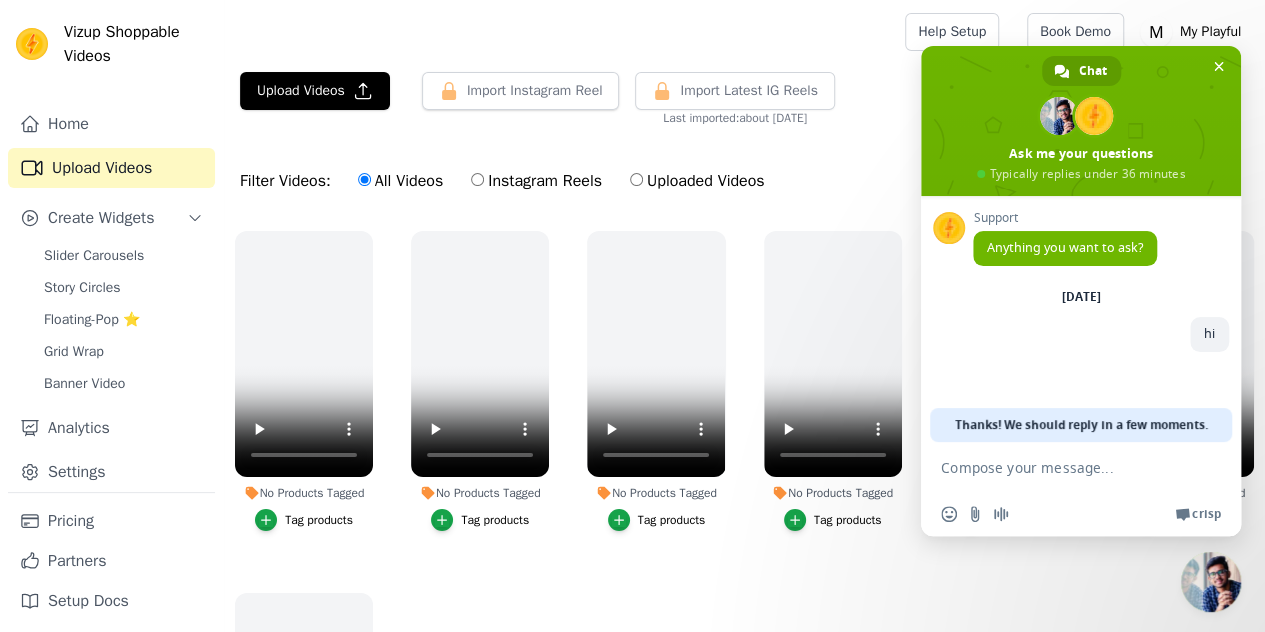click at bounding box center (1061, 467) 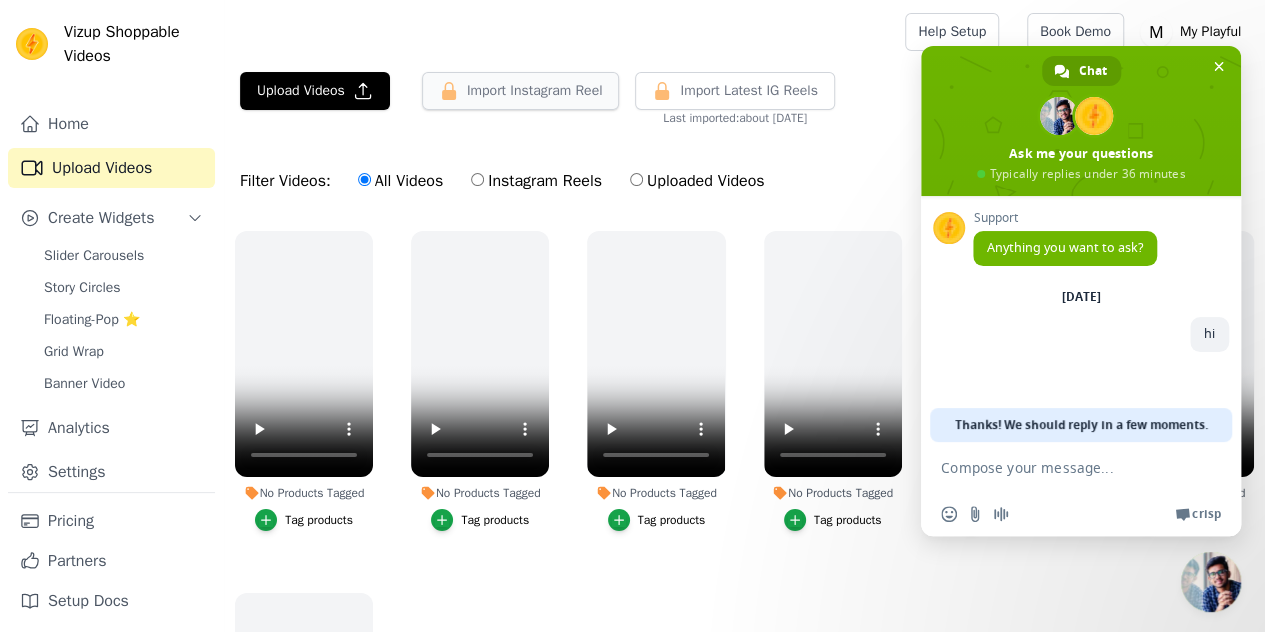 drag, startPoint x: 466, startPoint y: 62, endPoint x: 501, endPoint y: 99, distance: 50.931328 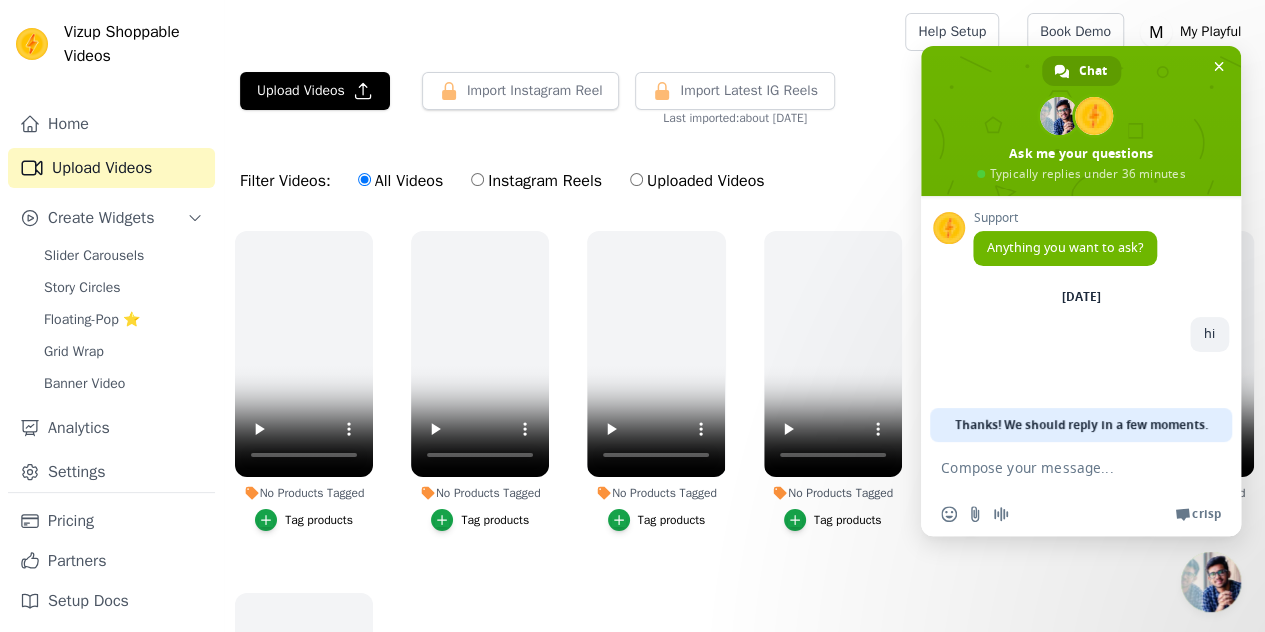 click at bounding box center [1061, 467] 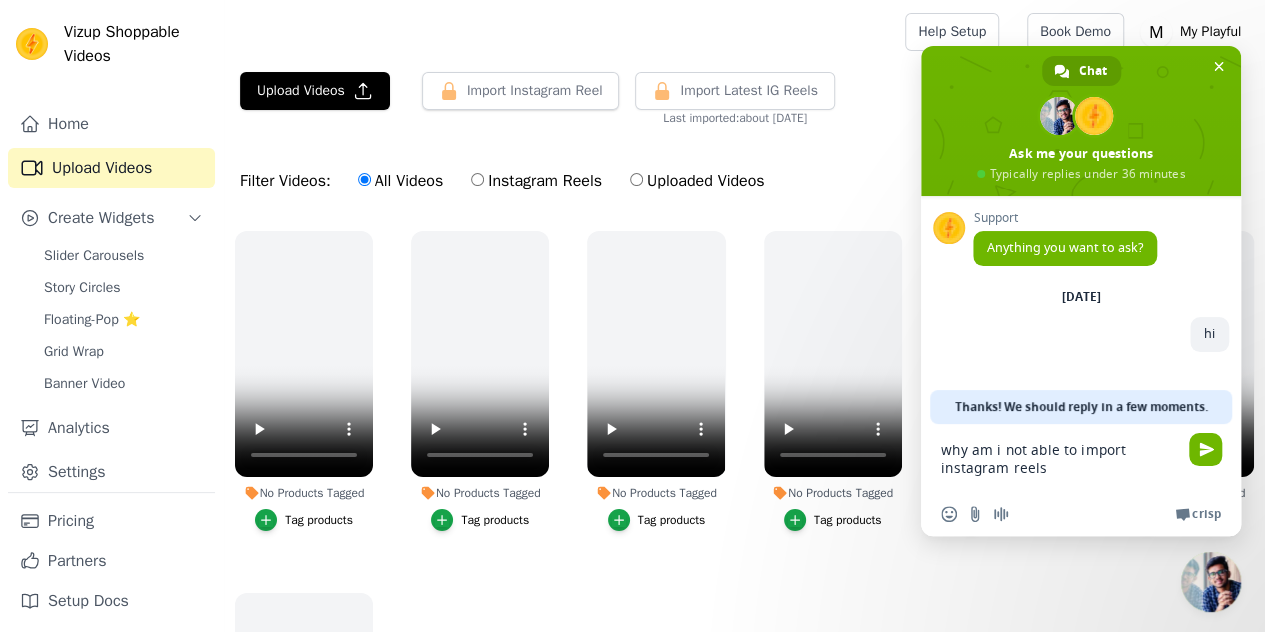 type on "why am i not able to import instagram reels?" 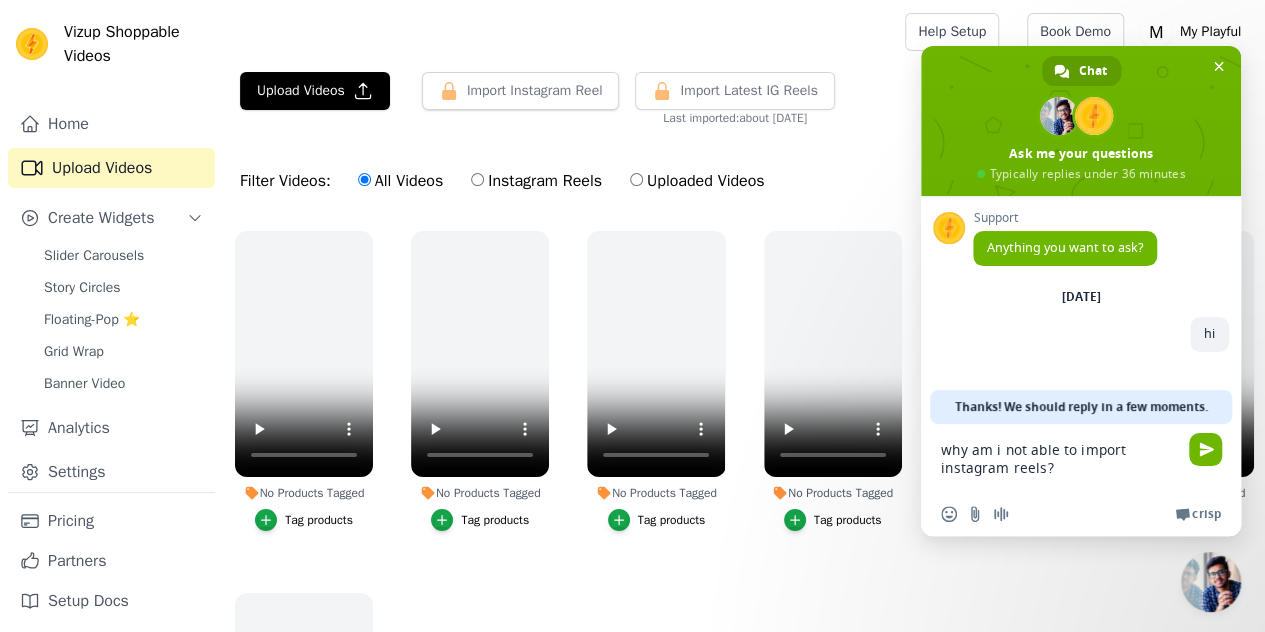 type 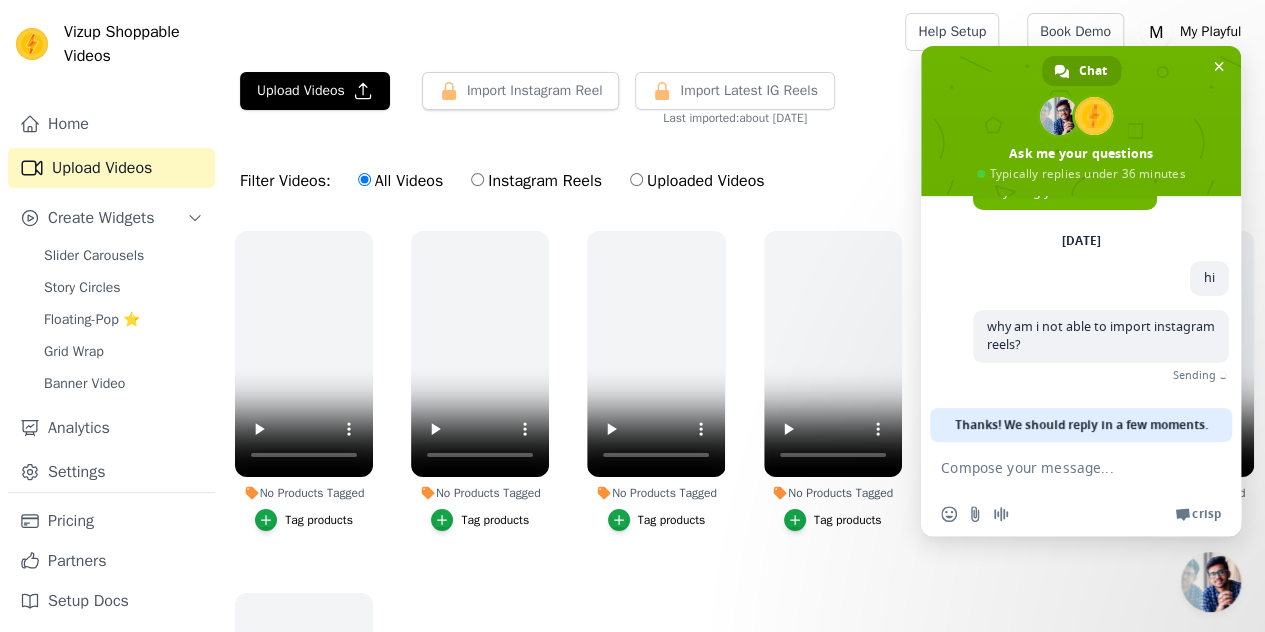 scroll, scrollTop: 27, scrollLeft: 0, axis: vertical 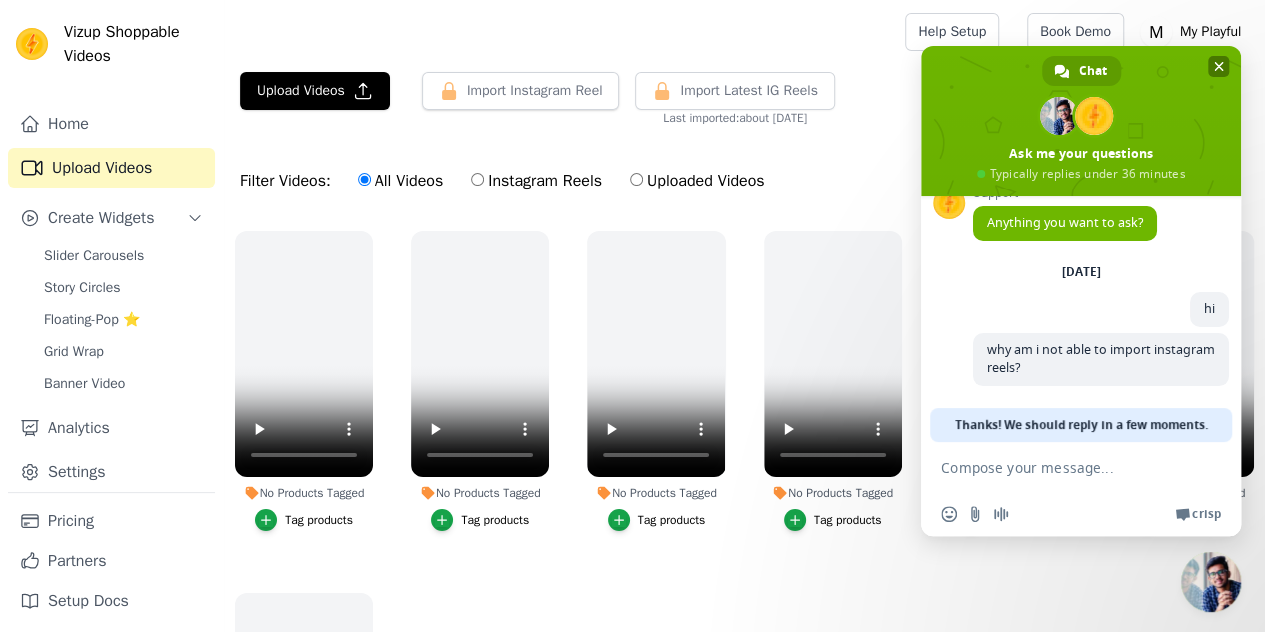 click at bounding box center [1218, 66] 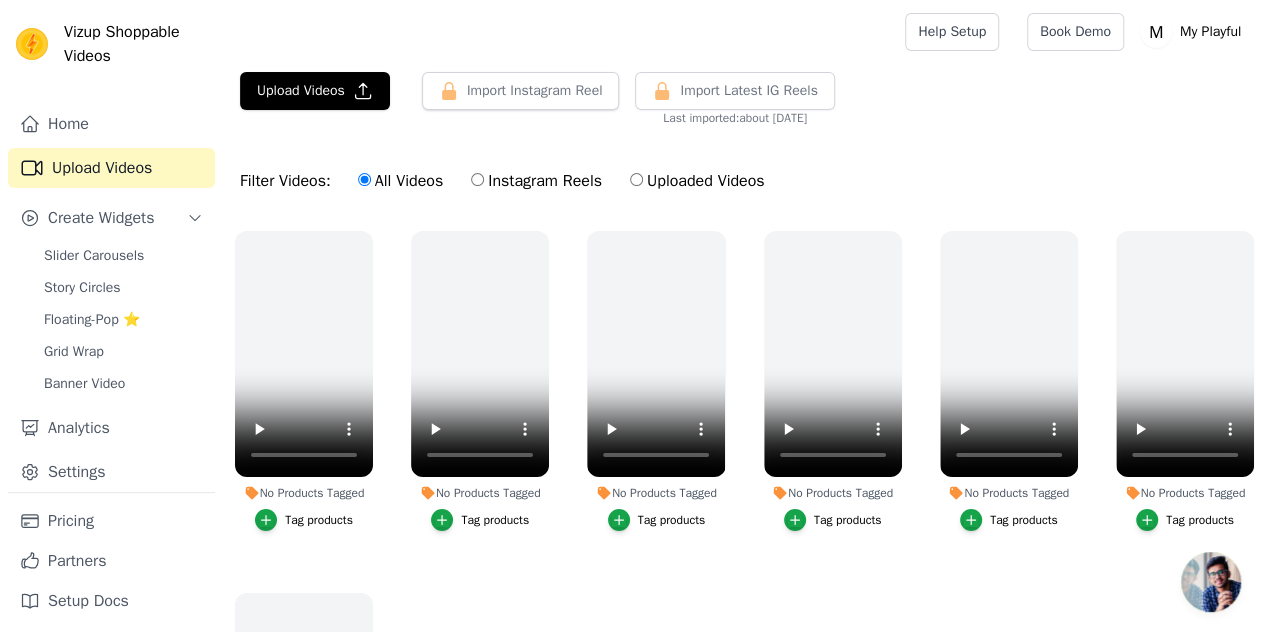 click on "Instagram Reels" at bounding box center (536, 181) 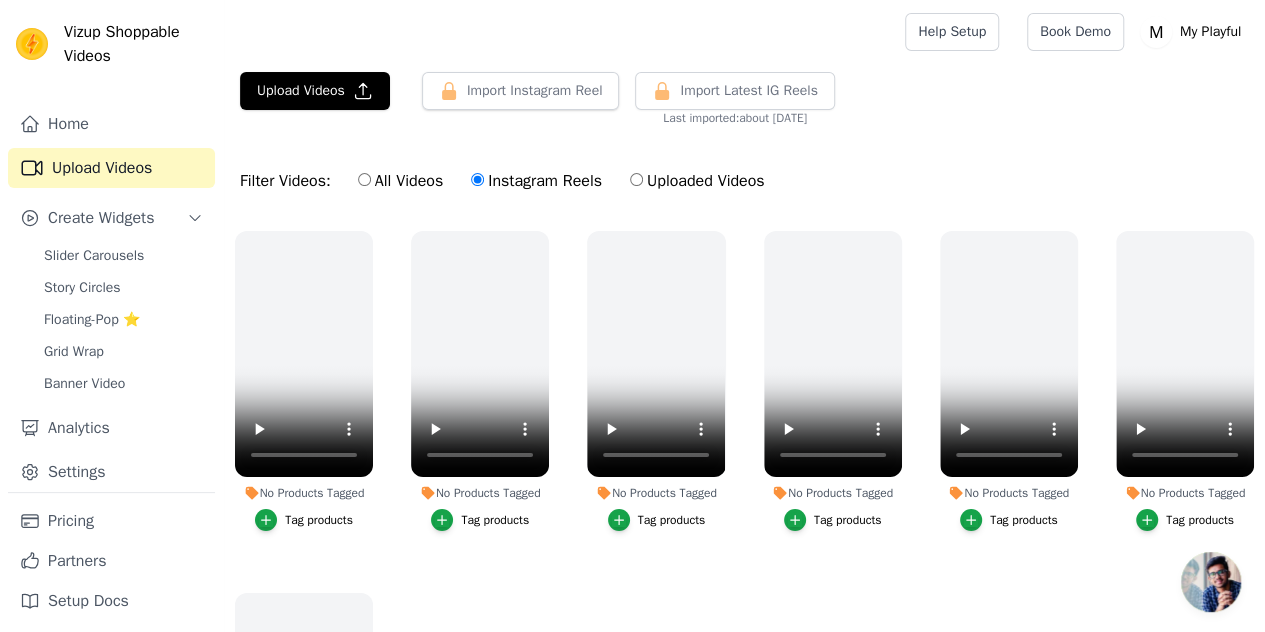 click on "Instagram Reels" at bounding box center [477, 179] 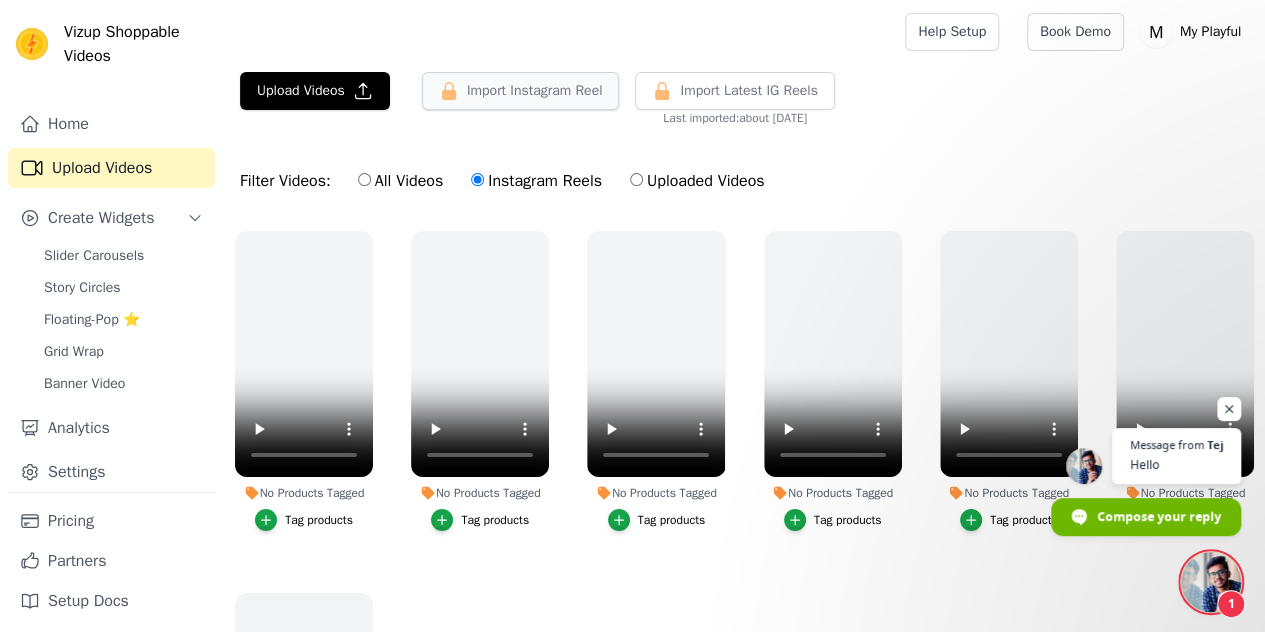 click on "Import Instagram Reel" at bounding box center (521, 91) 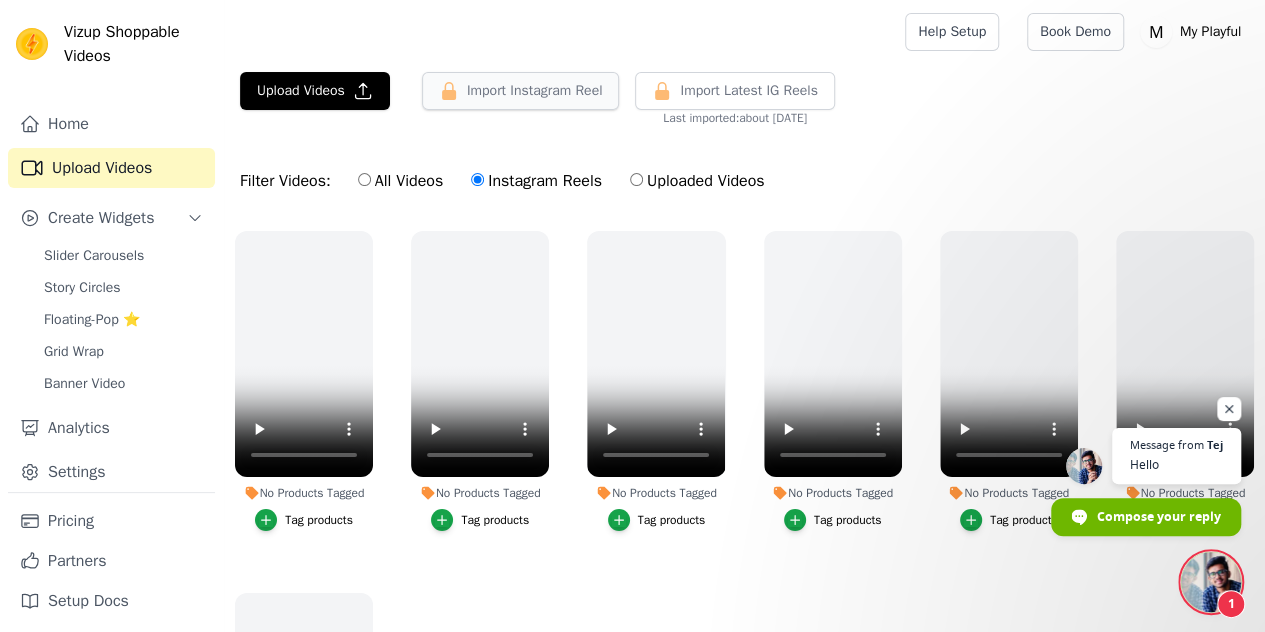 click on "Import Instagram Reel" at bounding box center [521, 91] 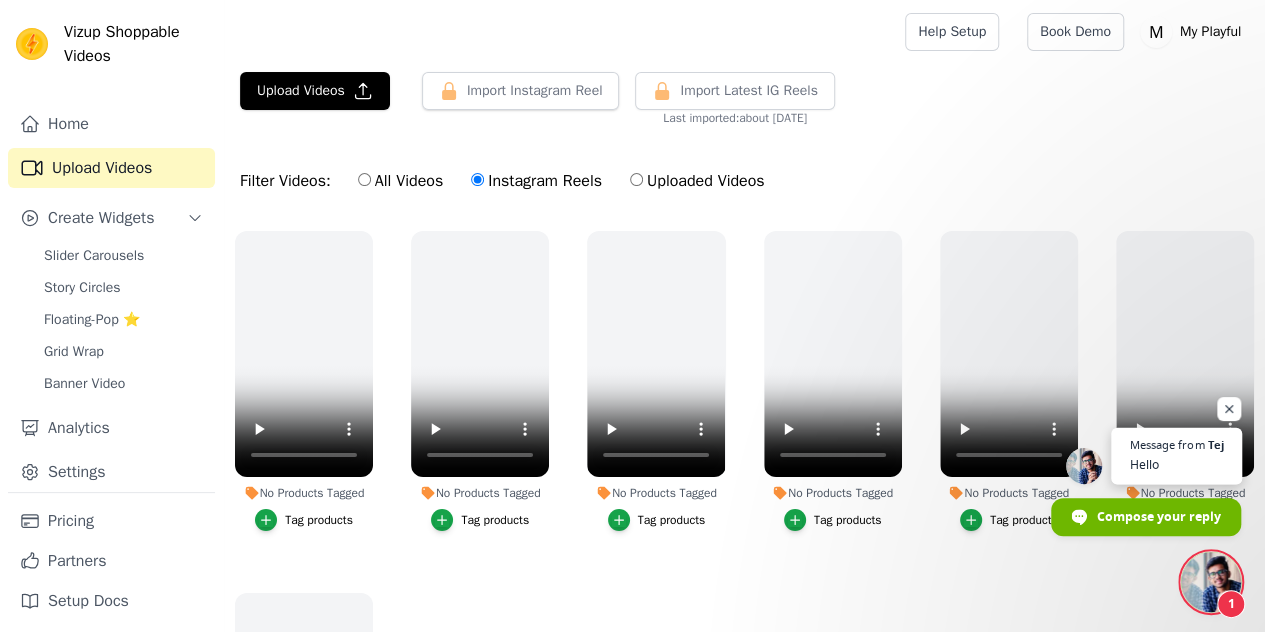 click on "Message from" at bounding box center (1166, 444) 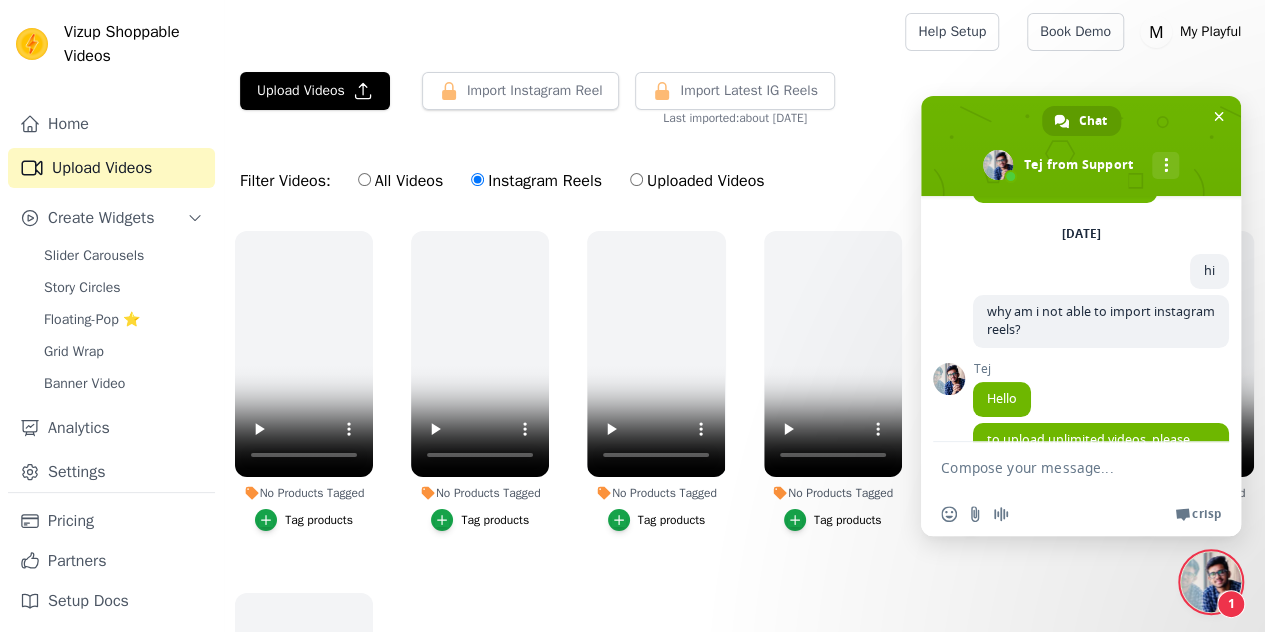 scroll, scrollTop: 123, scrollLeft: 0, axis: vertical 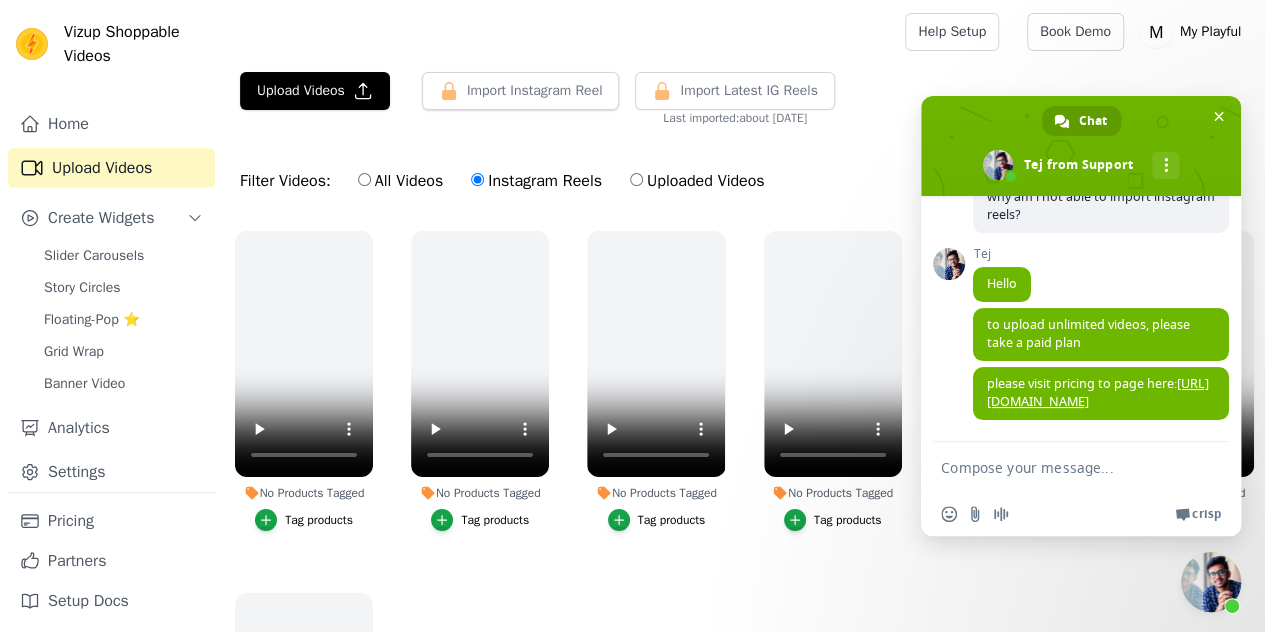click at bounding box center (1061, 467) 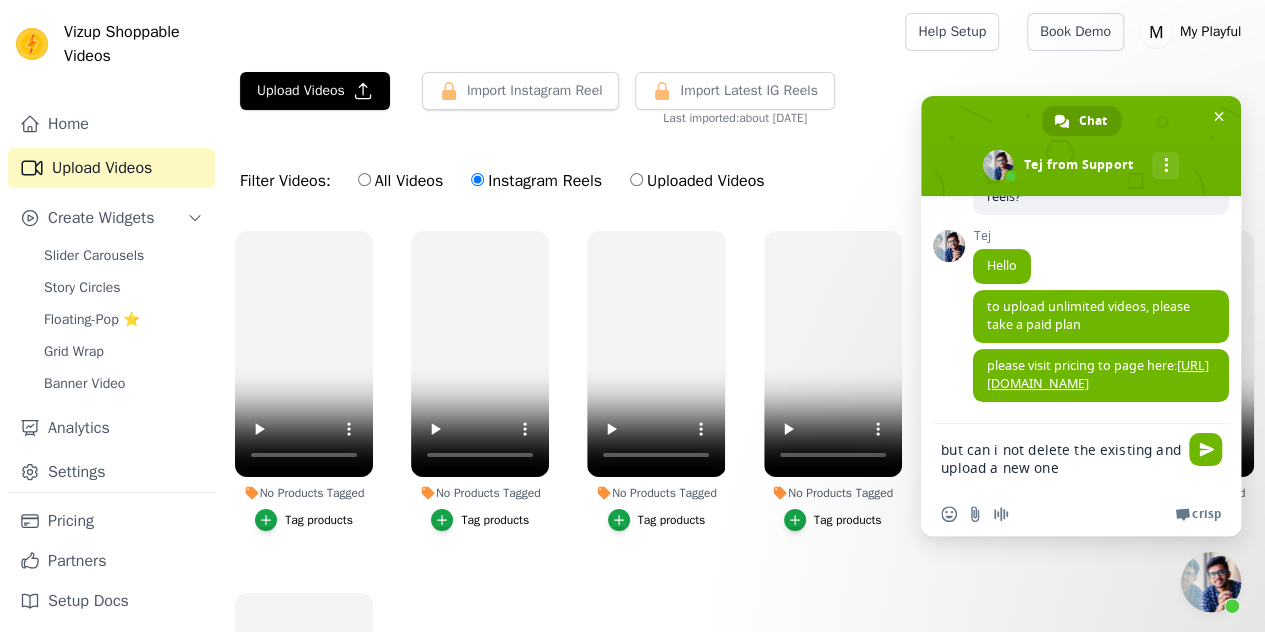 type on "but can i not delete the existing and upload a new ones" 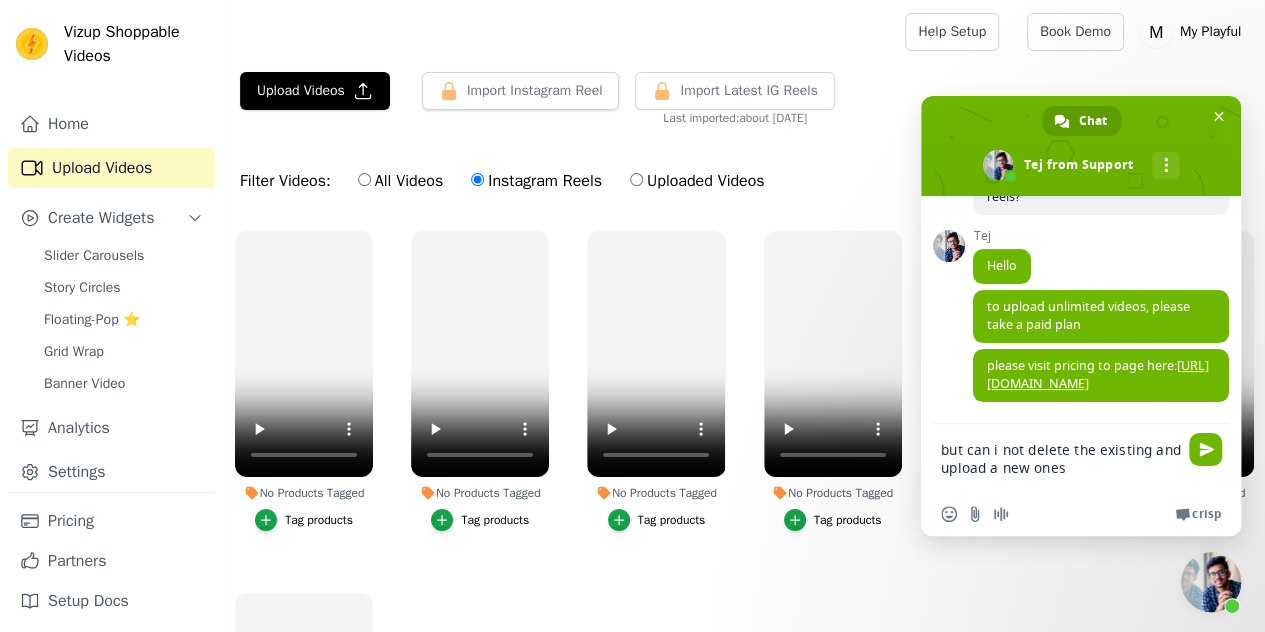 type 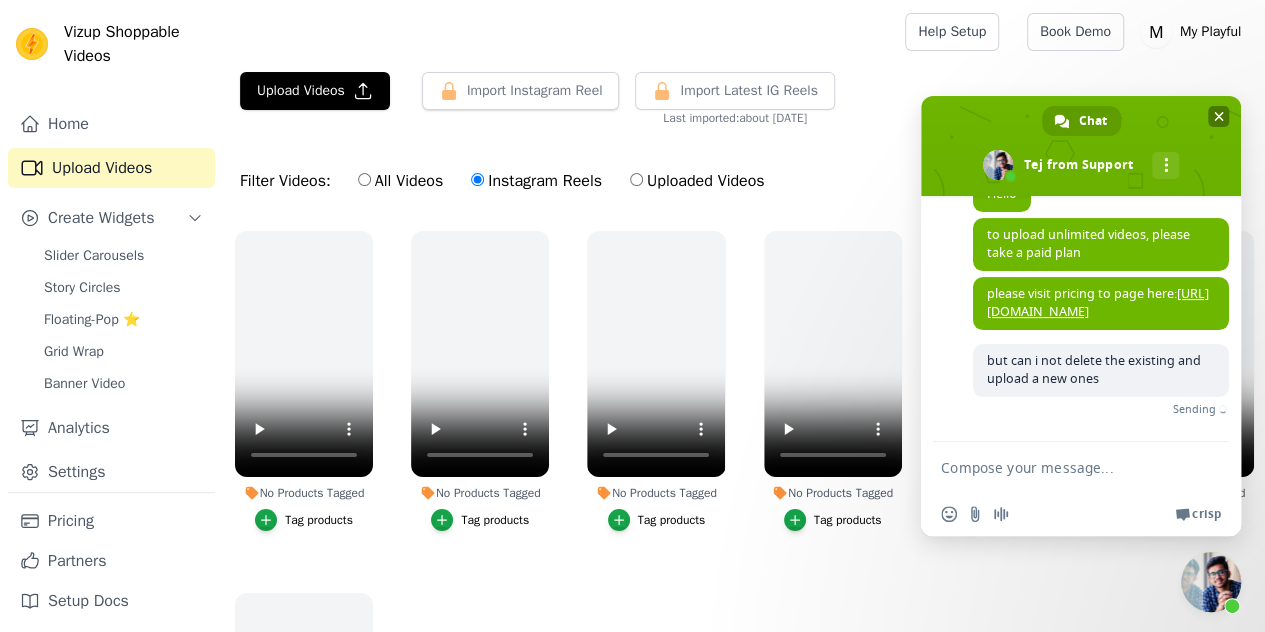 scroll, scrollTop: 270, scrollLeft: 0, axis: vertical 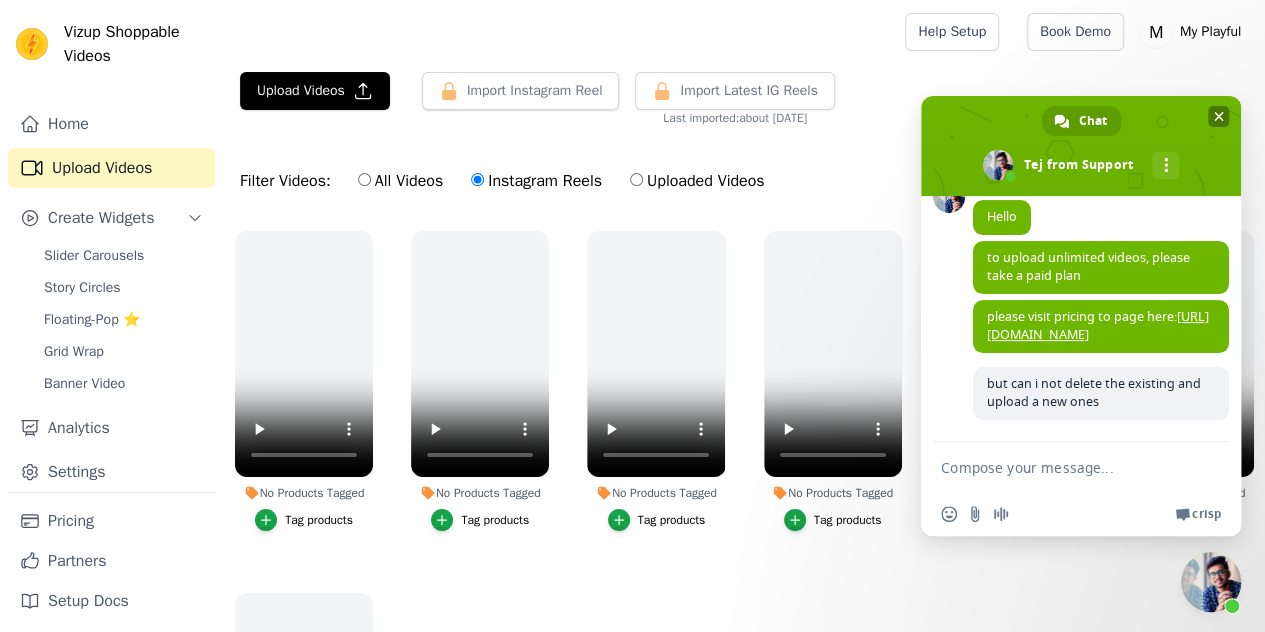 click at bounding box center (1218, 116) 